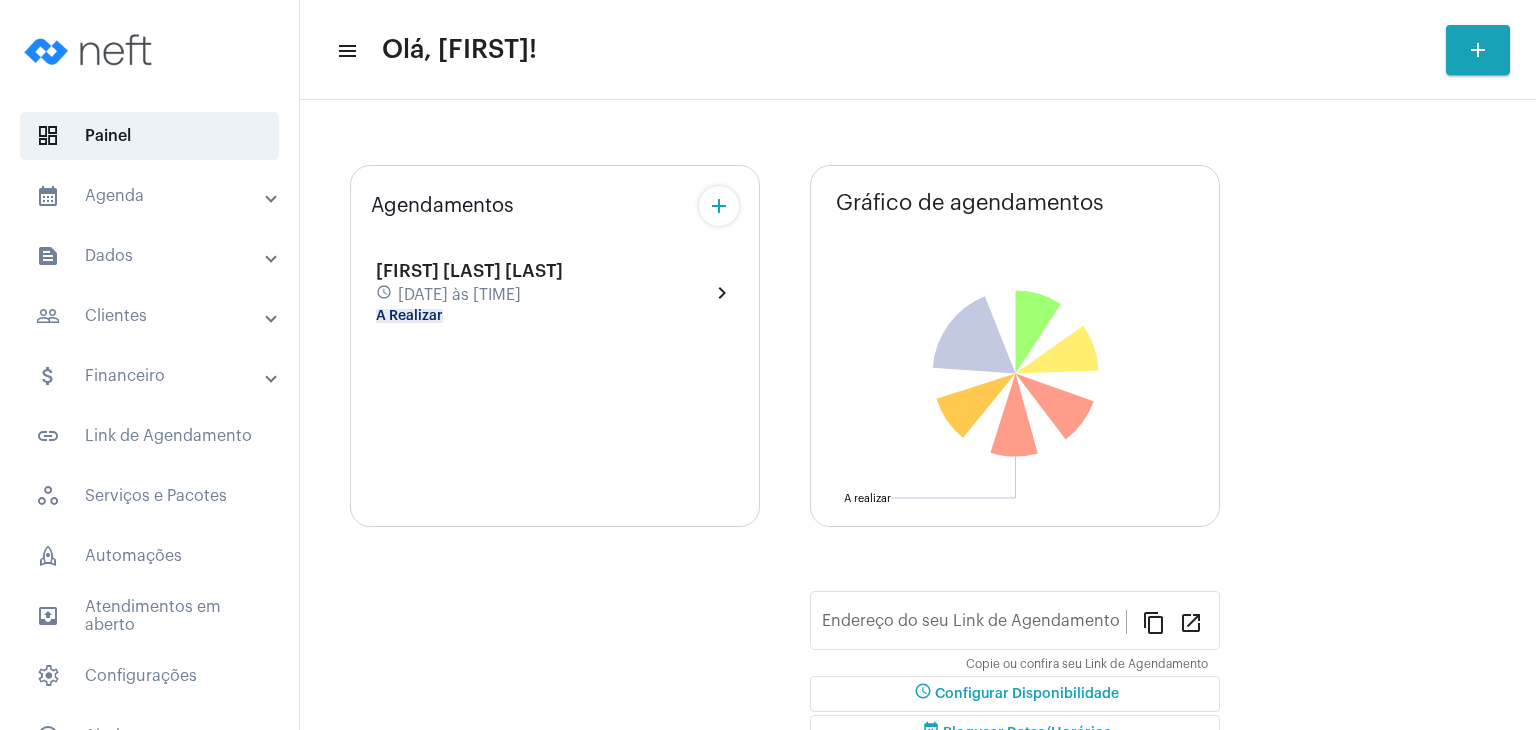 scroll, scrollTop: 0, scrollLeft: 0, axis: both 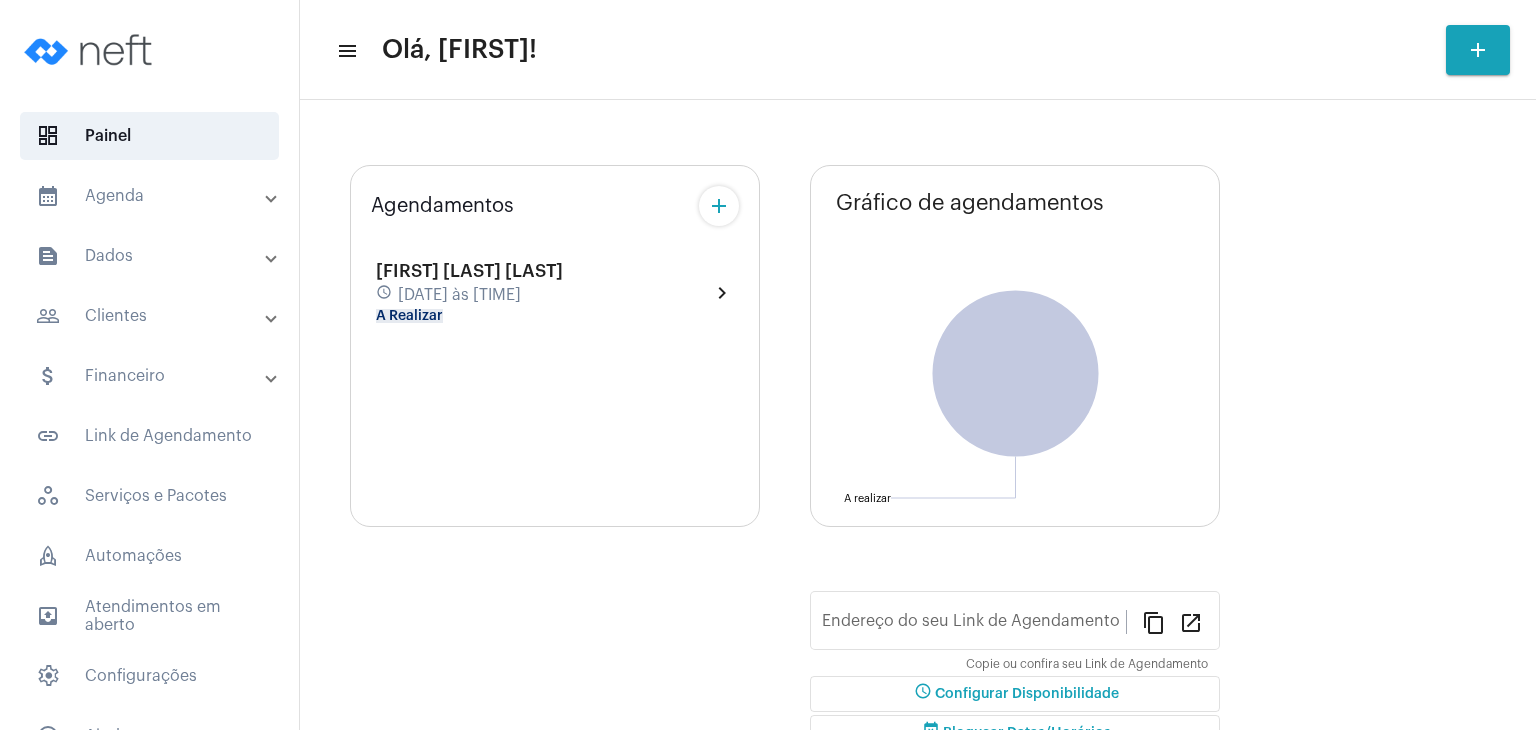 click on "[FIRST] [LAST] [LAST]" 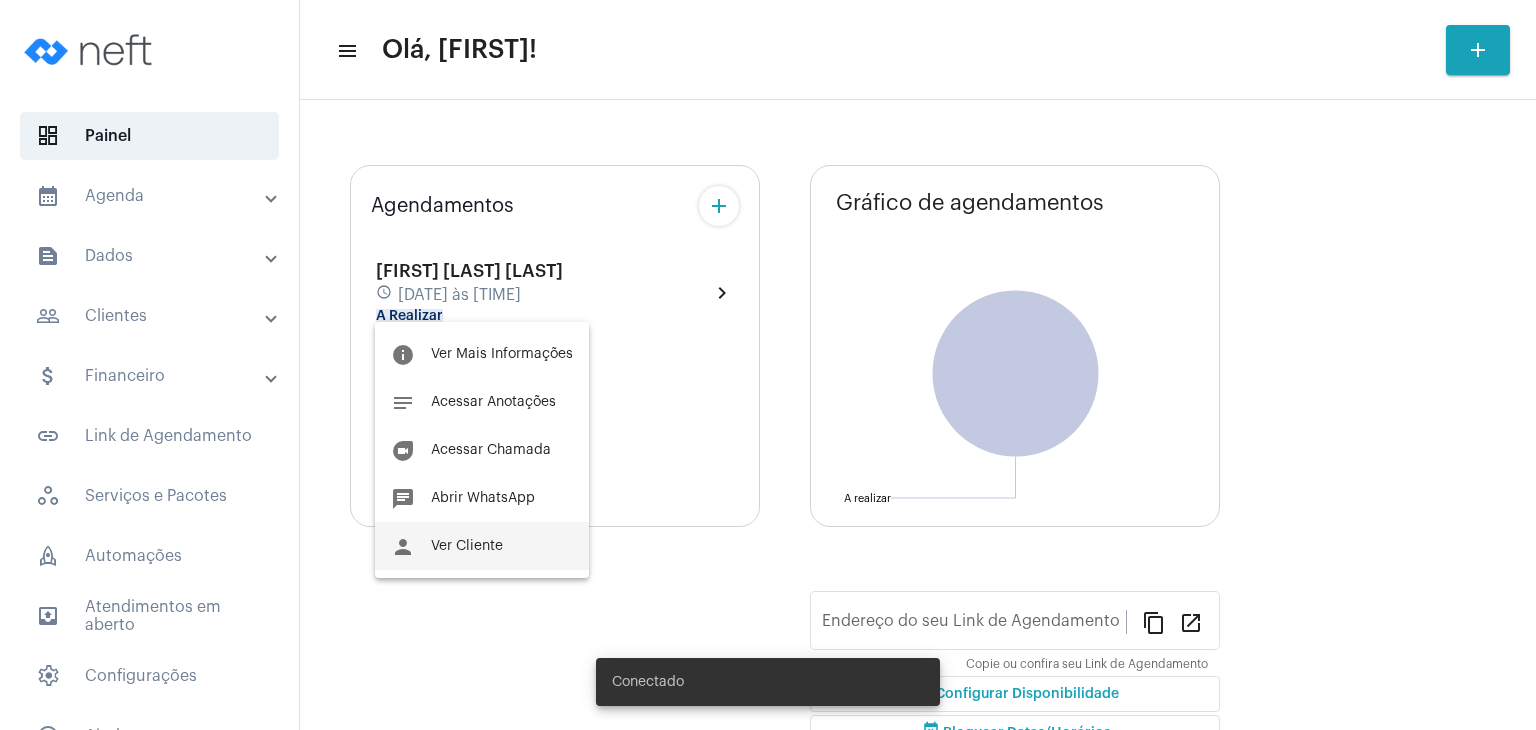 type on "https://neft.com.br/[FIRST]-[LAST]" 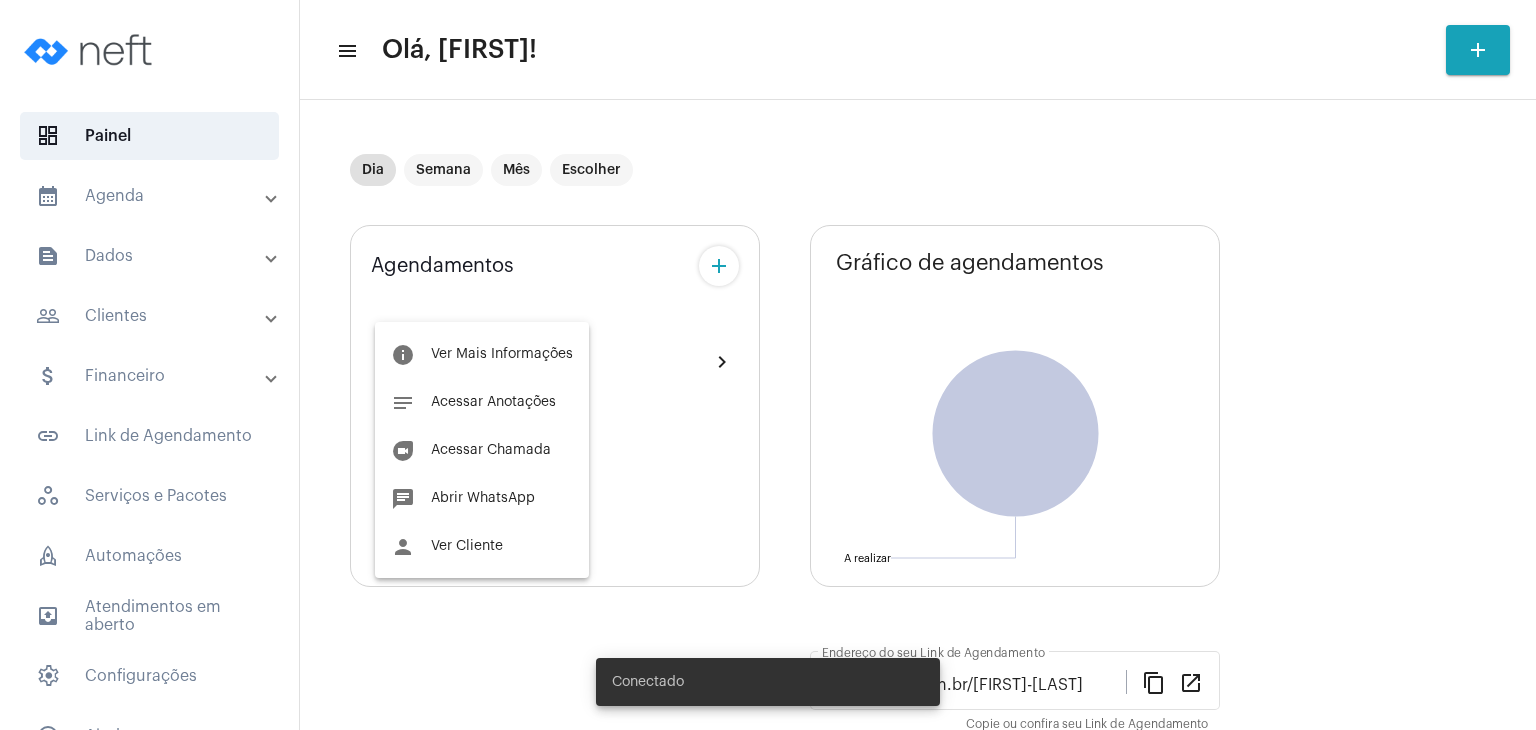 click on "person Ver Cliente" at bounding box center (482, 546) 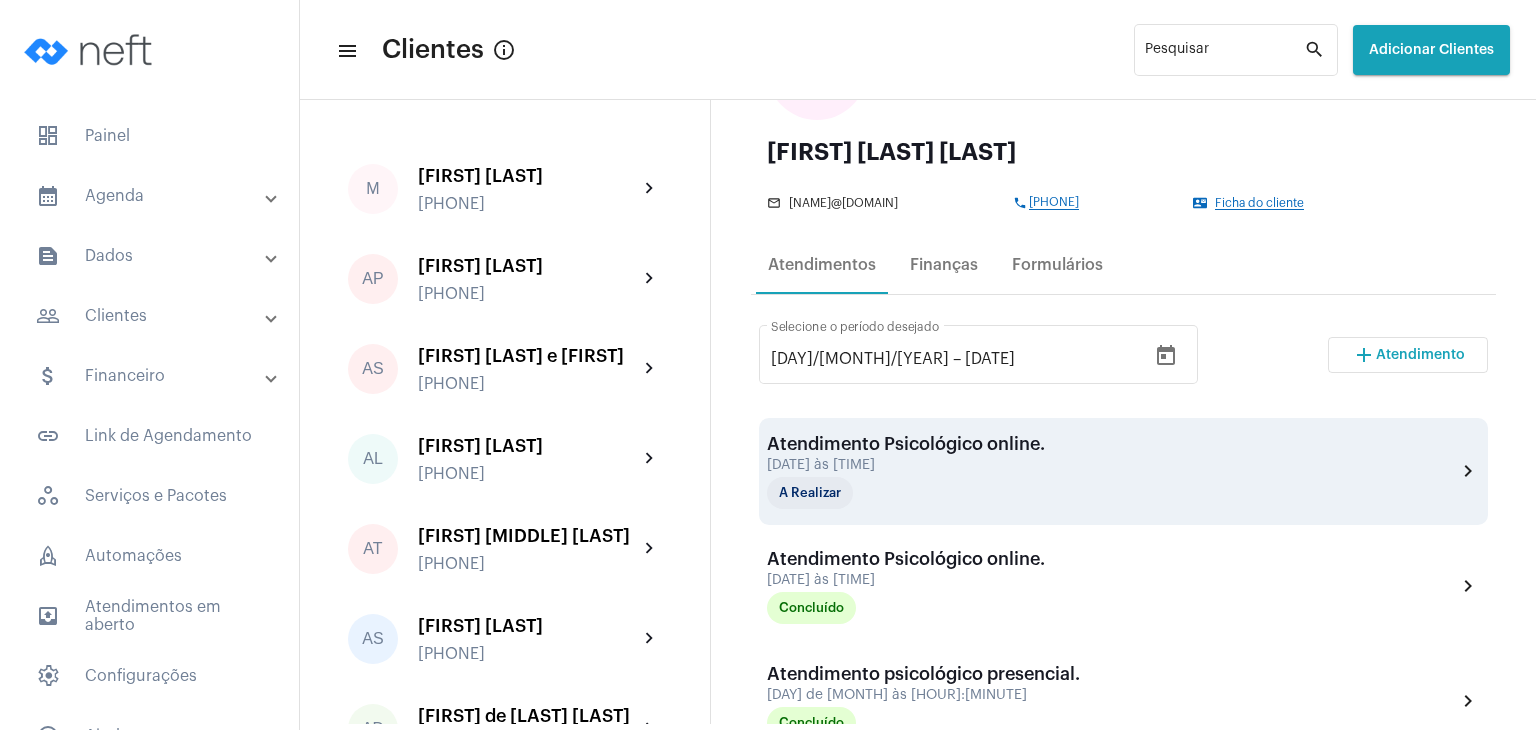 scroll, scrollTop: 400, scrollLeft: 0, axis: vertical 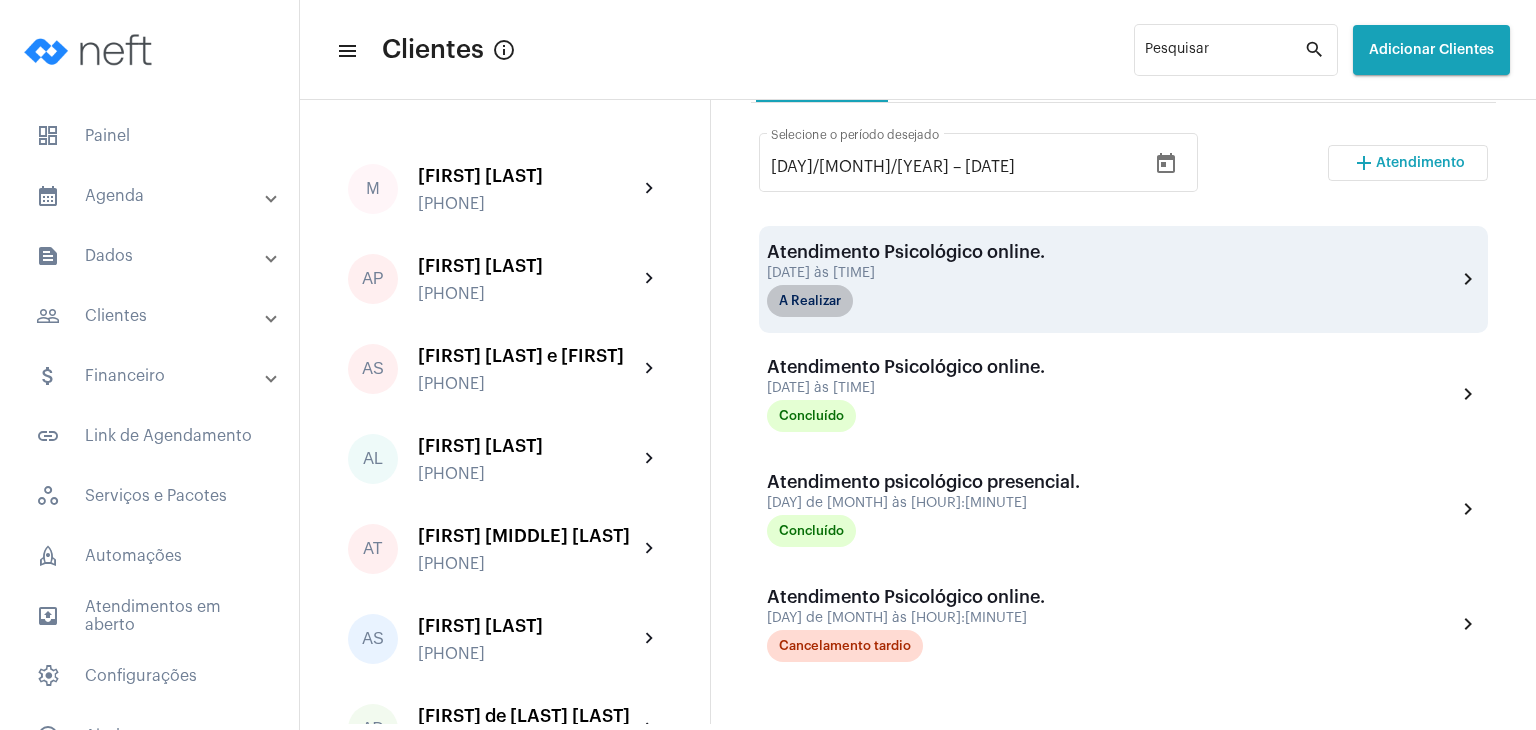 click on "A Realizar" at bounding box center [810, 301] 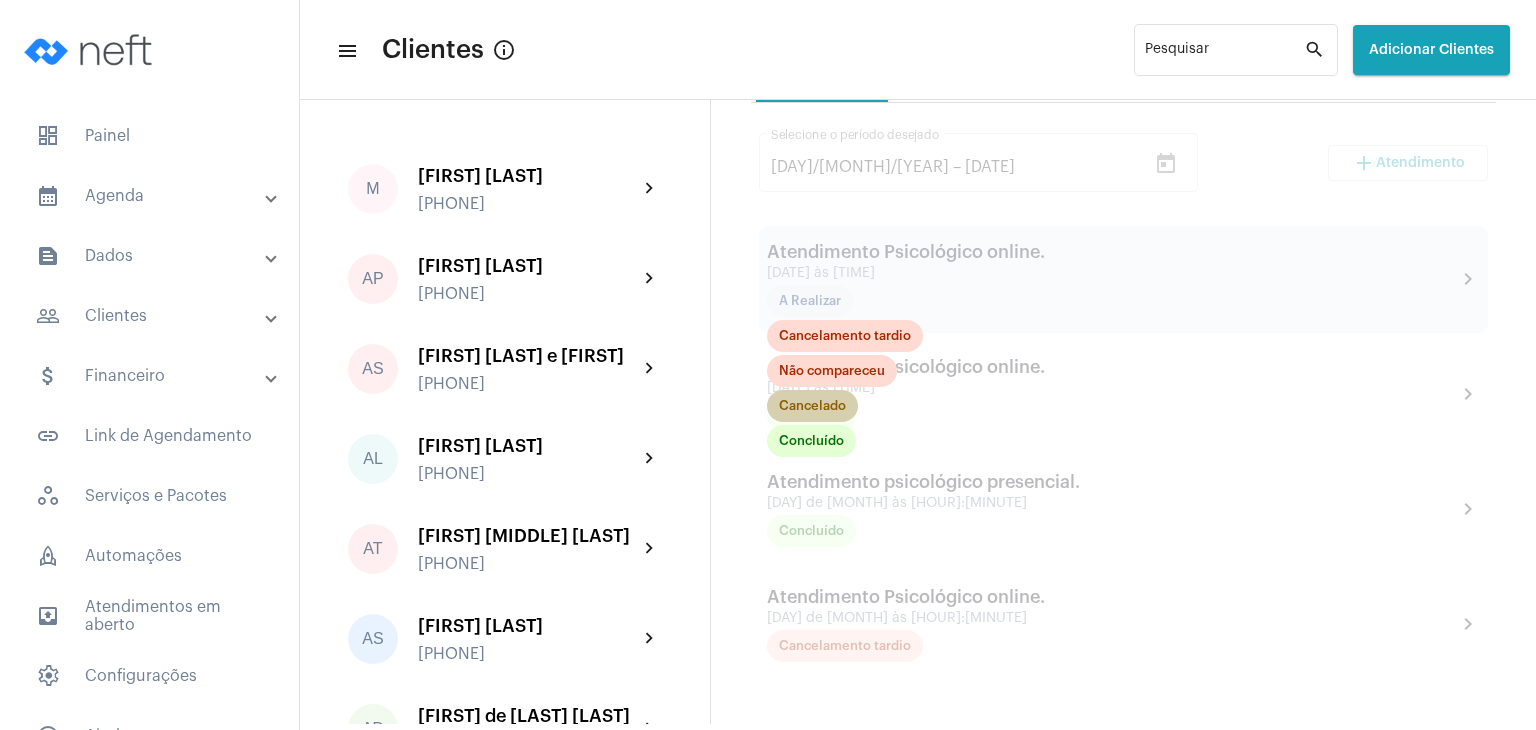 click on "Cancelado" 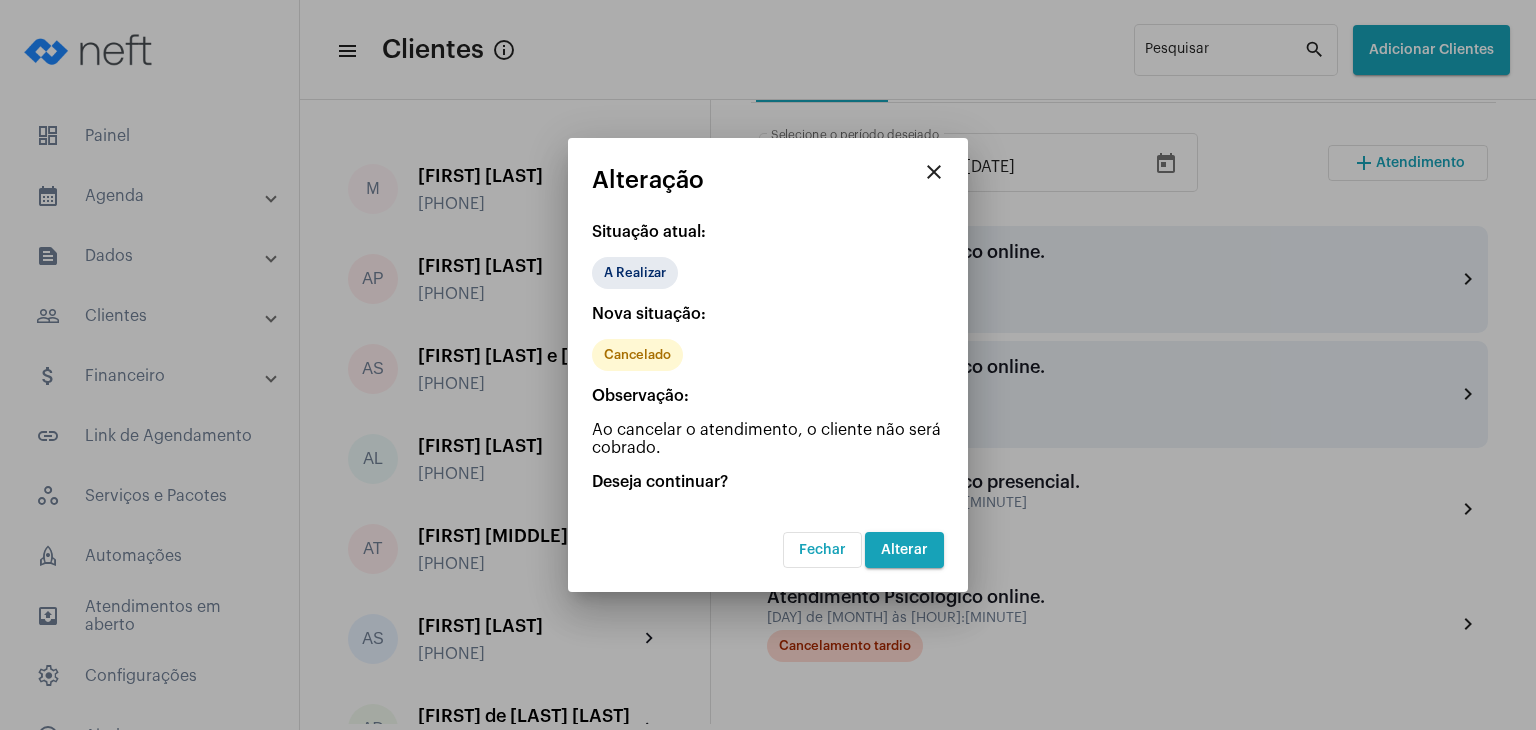 click on "Alterar" at bounding box center (904, 550) 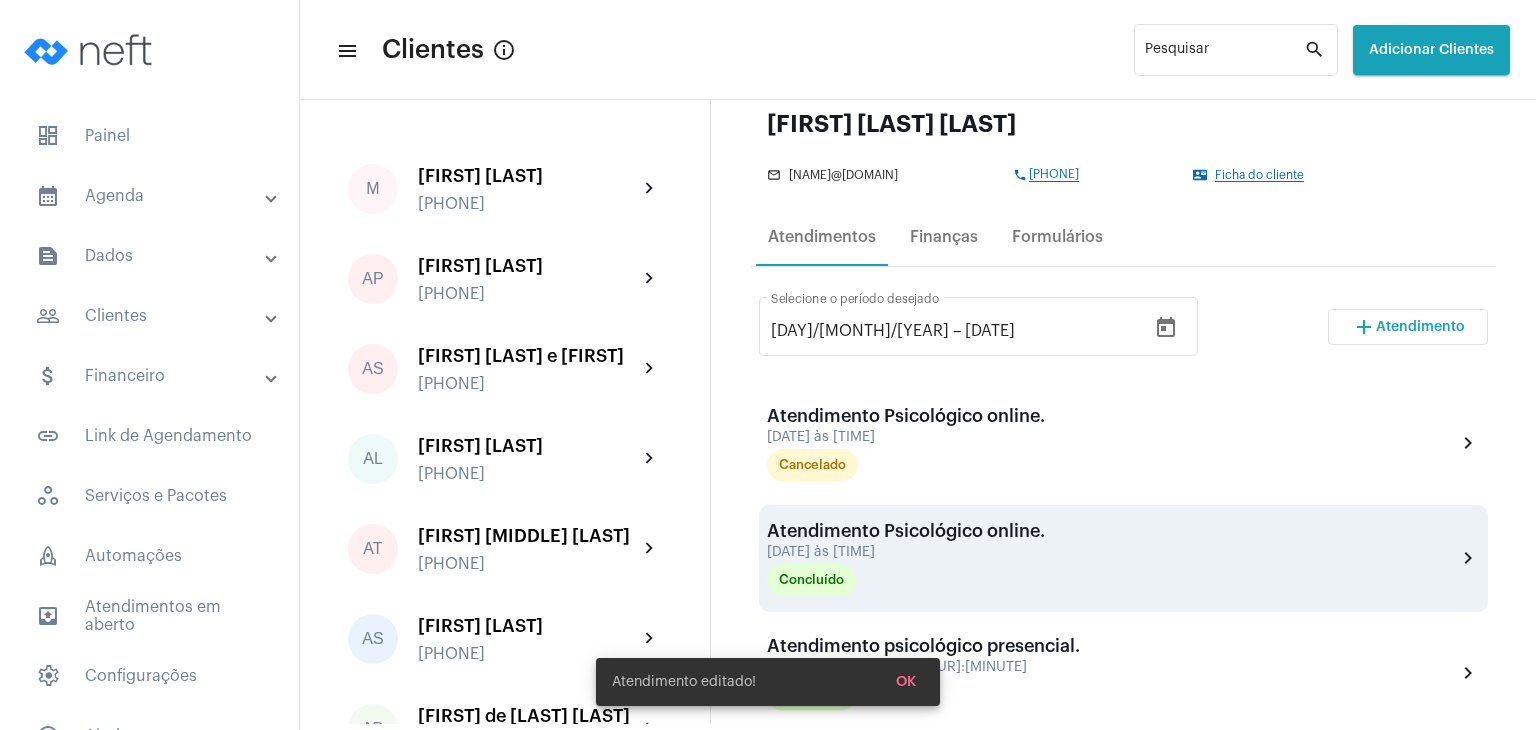 scroll, scrollTop: 100, scrollLeft: 0, axis: vertical 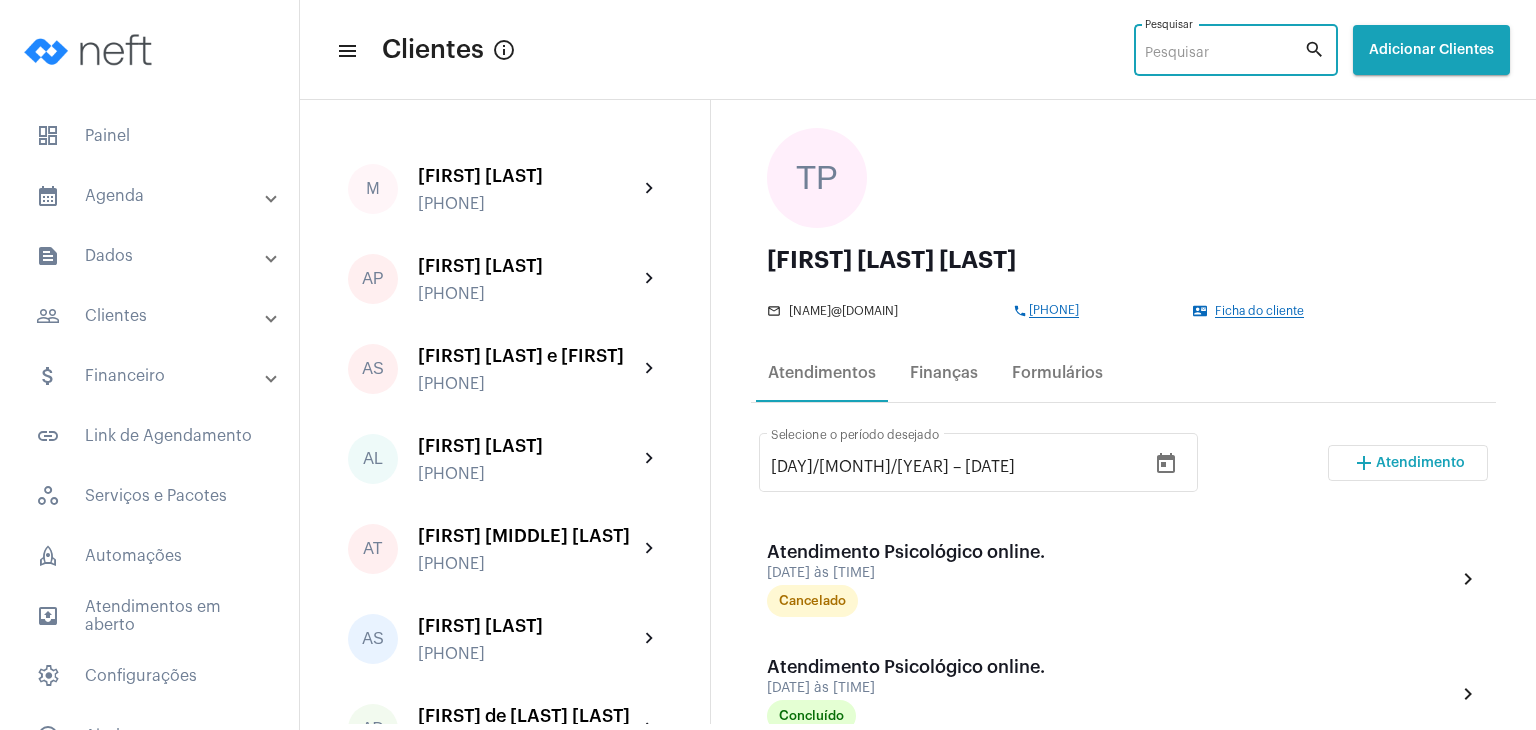 click on "Pesquisar" at bounding box center [1224, 54] 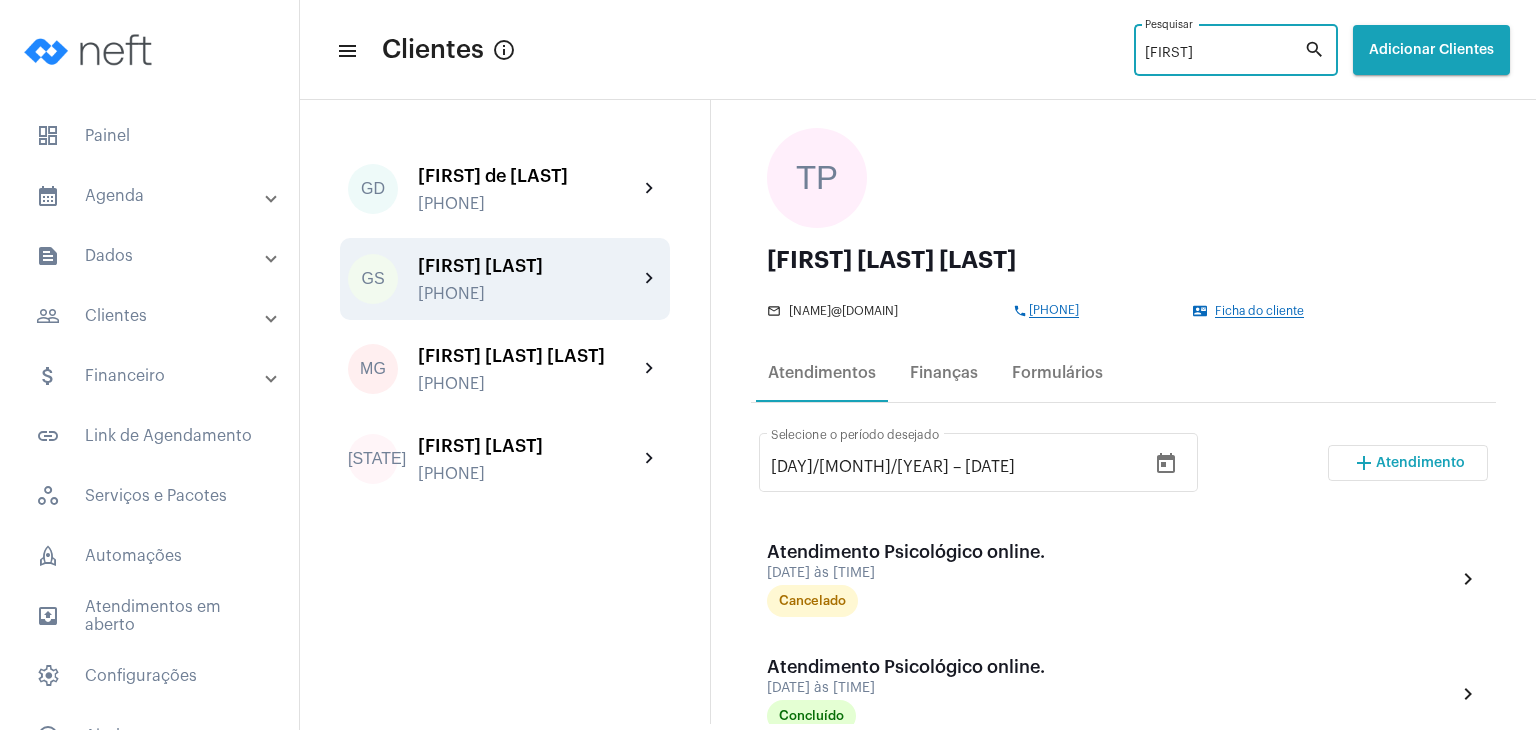 type on "[FIRST]" 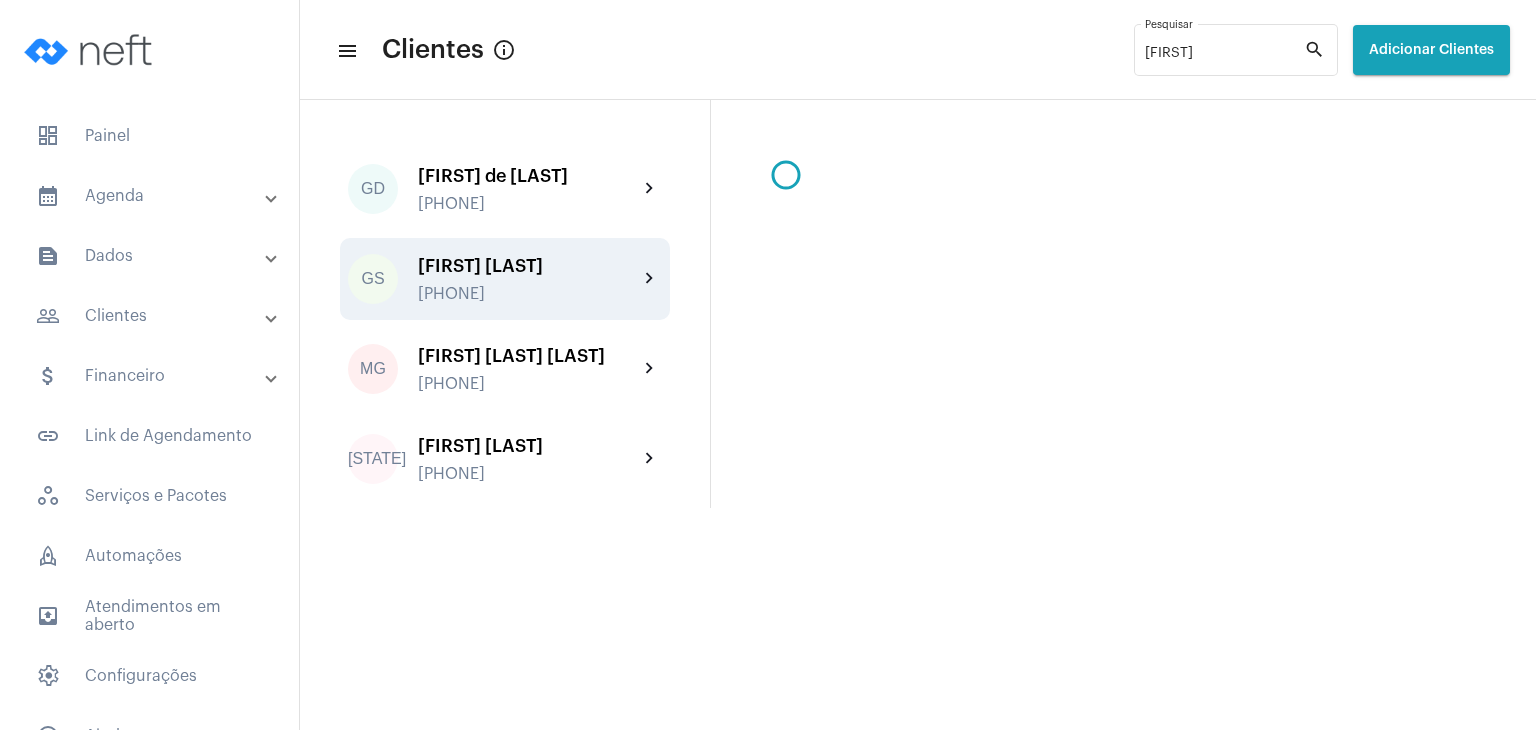 scroll, scrollTop: 0, scrollLeft: 0, axis: both 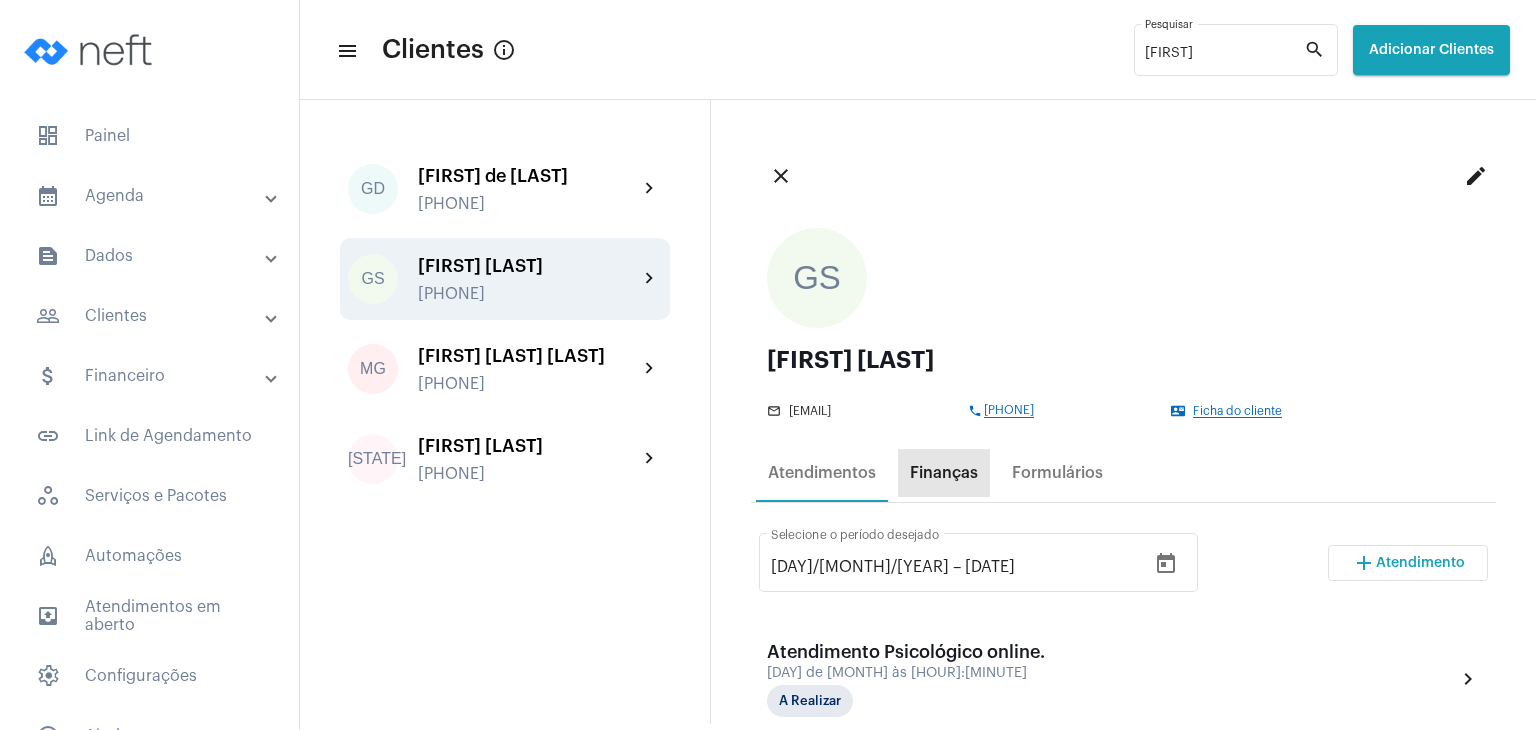 click on "Finanças" at bounding box center [944, 473] 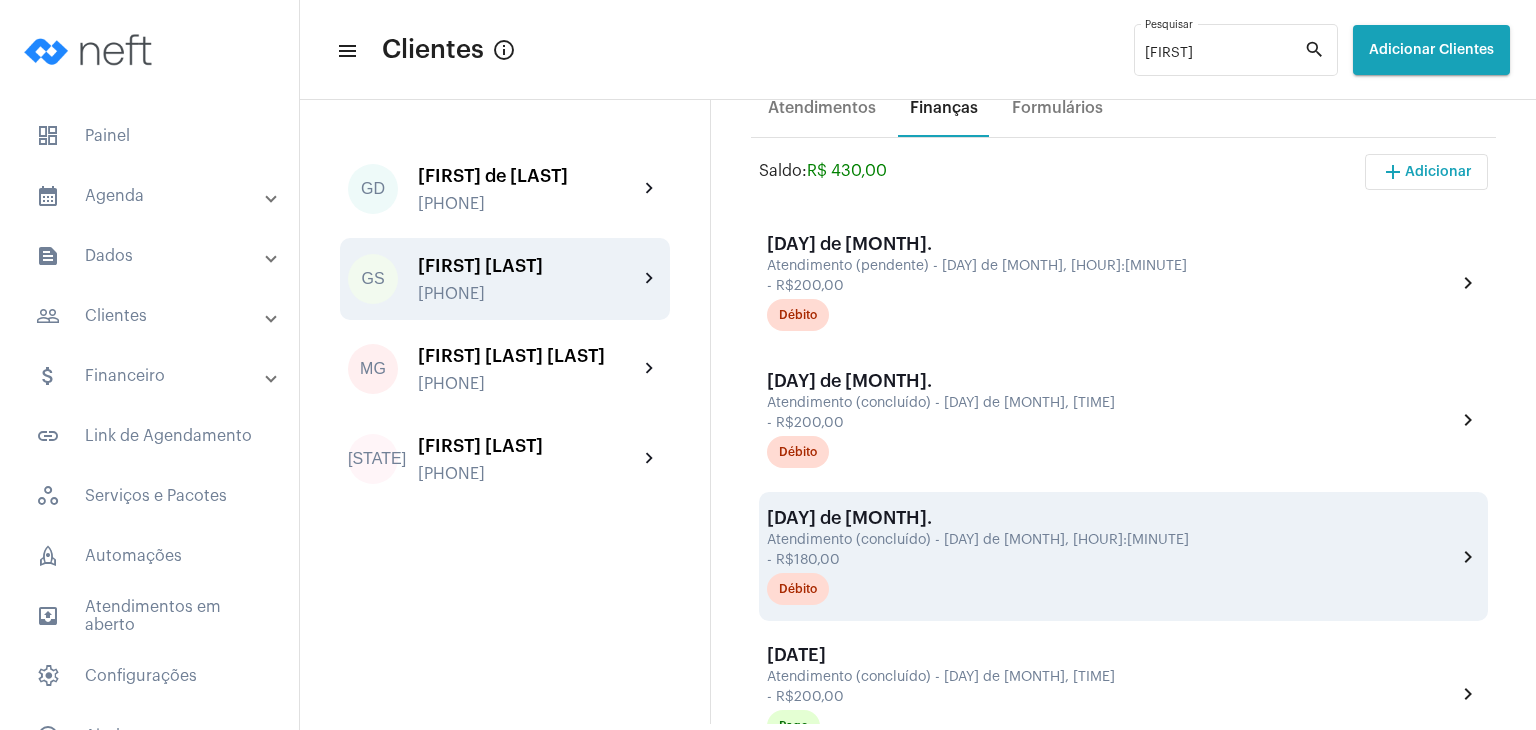 scroll, scrollTop: 400, scrollLeft: 0, axis: vertical 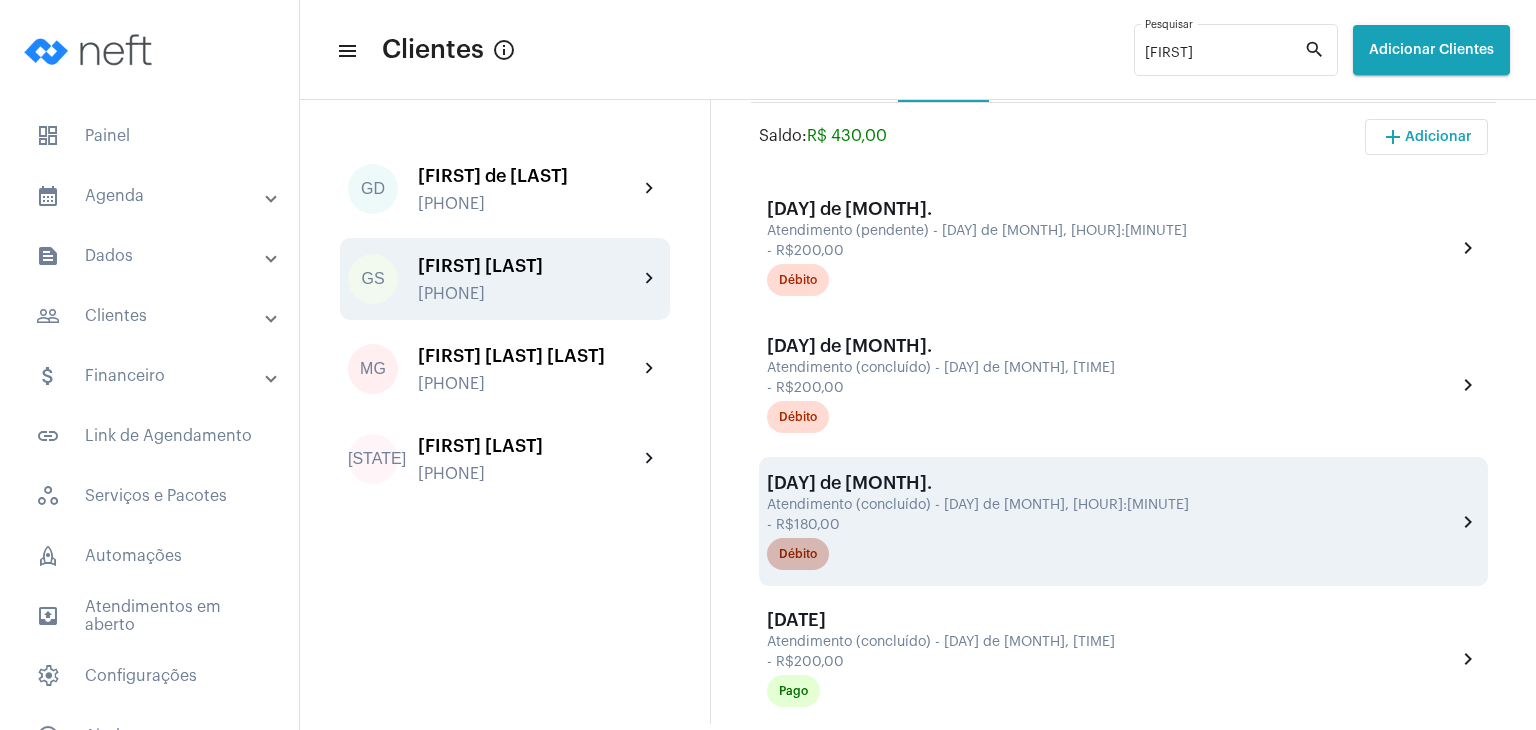 click on "Débito" at bounding box center [798, 554] 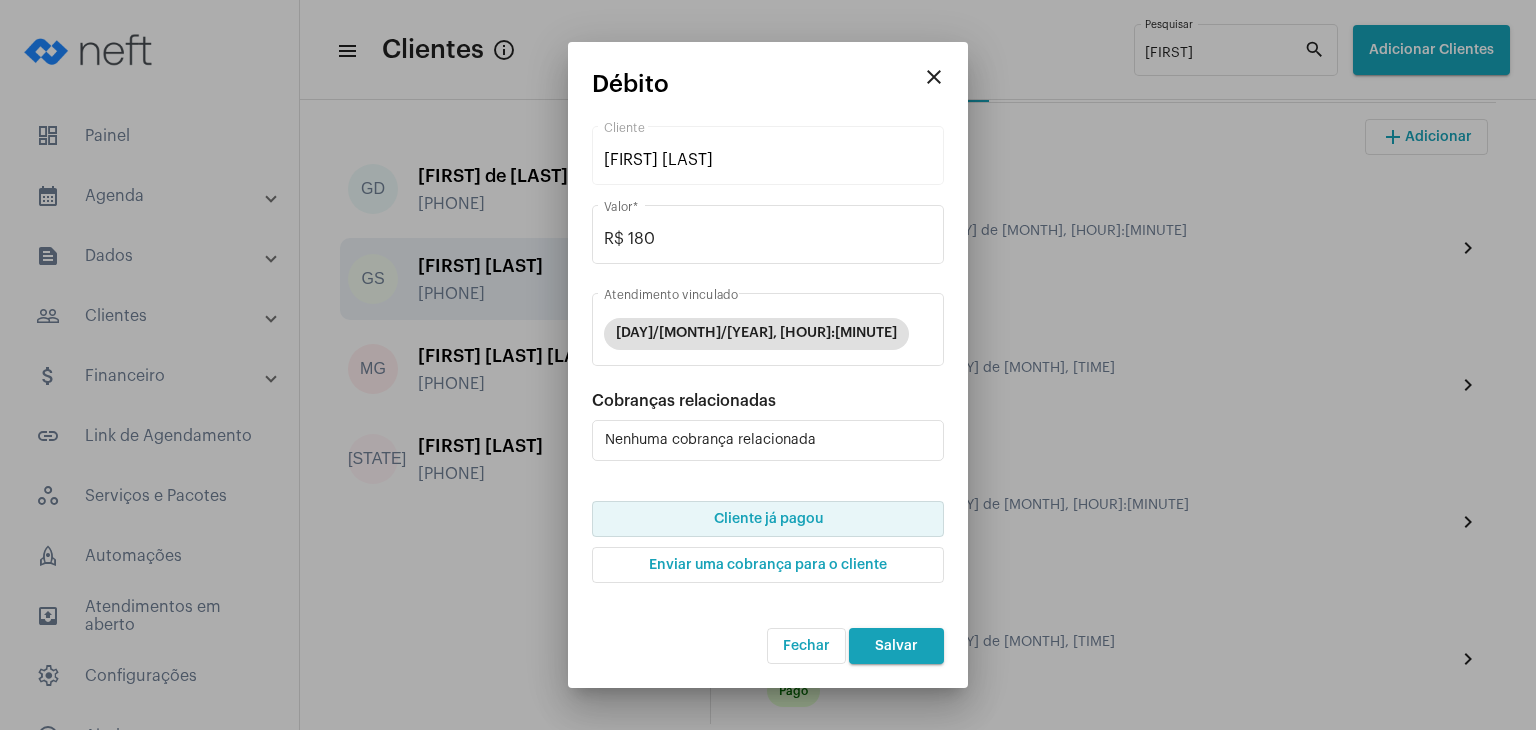 click on "Cliente já pagou" at bounding box center [768, 519] 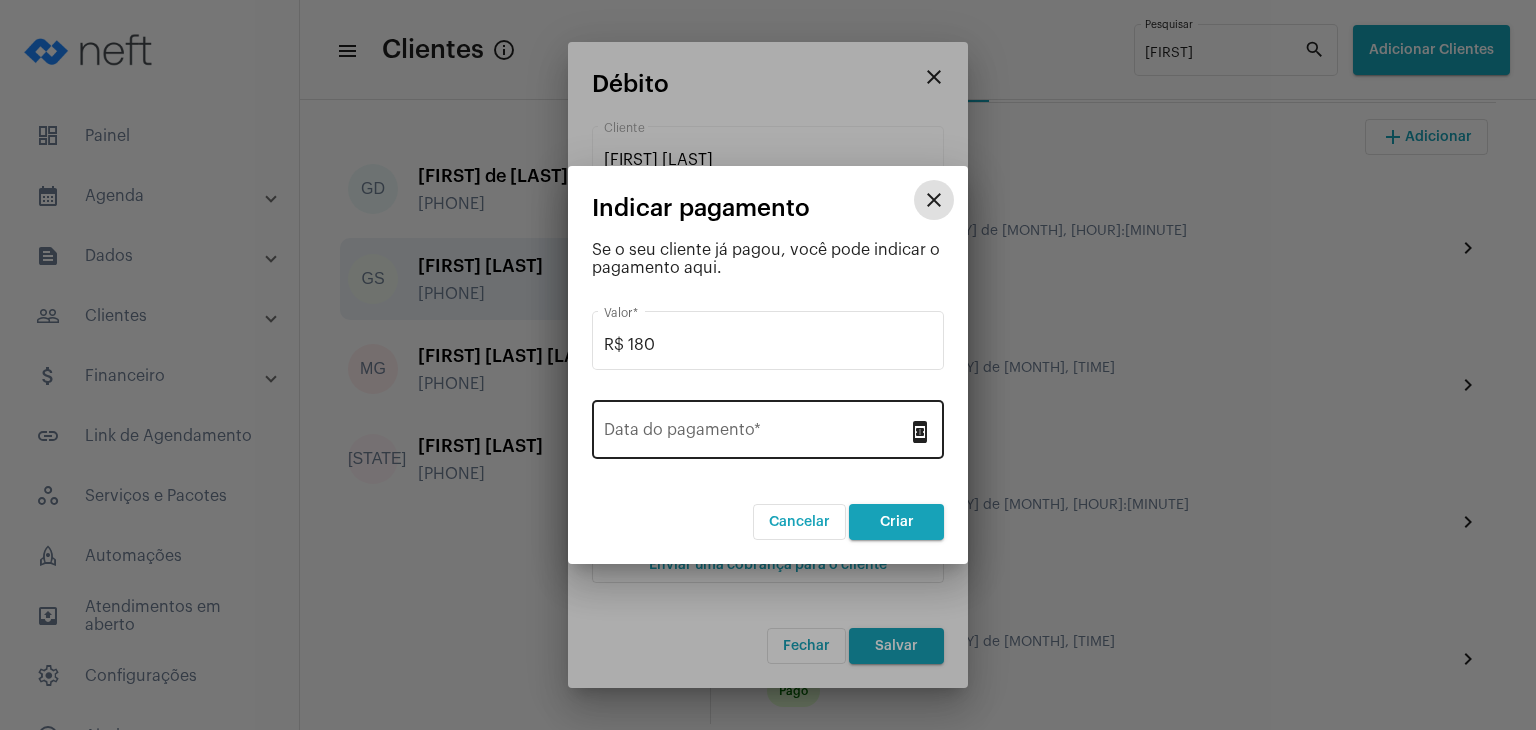 click on "Data do pagamento  *" at bounding box center [756, 434] 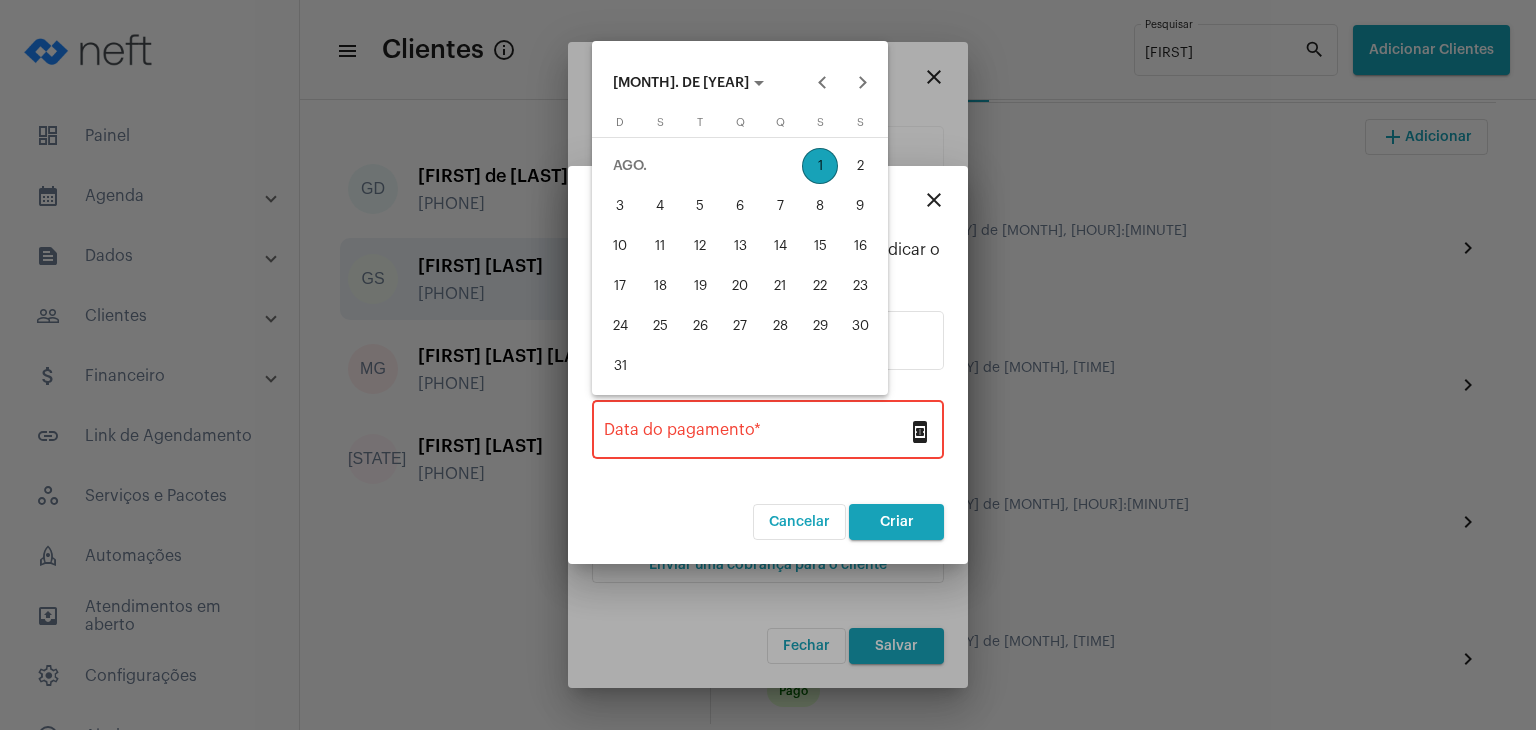 click on "1" at bounding box center (820, 166) 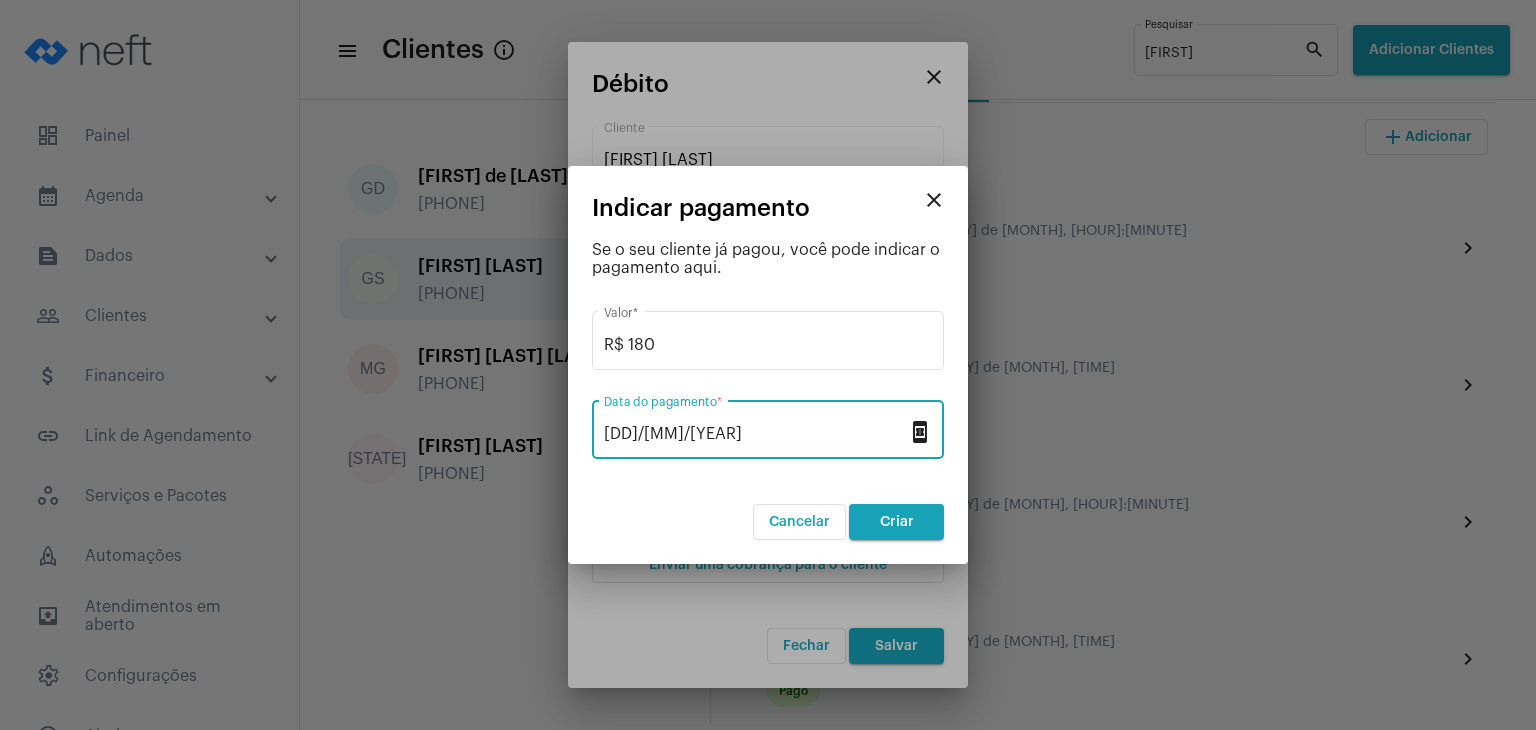 click on "Criar" at bounding box center (896, 522) 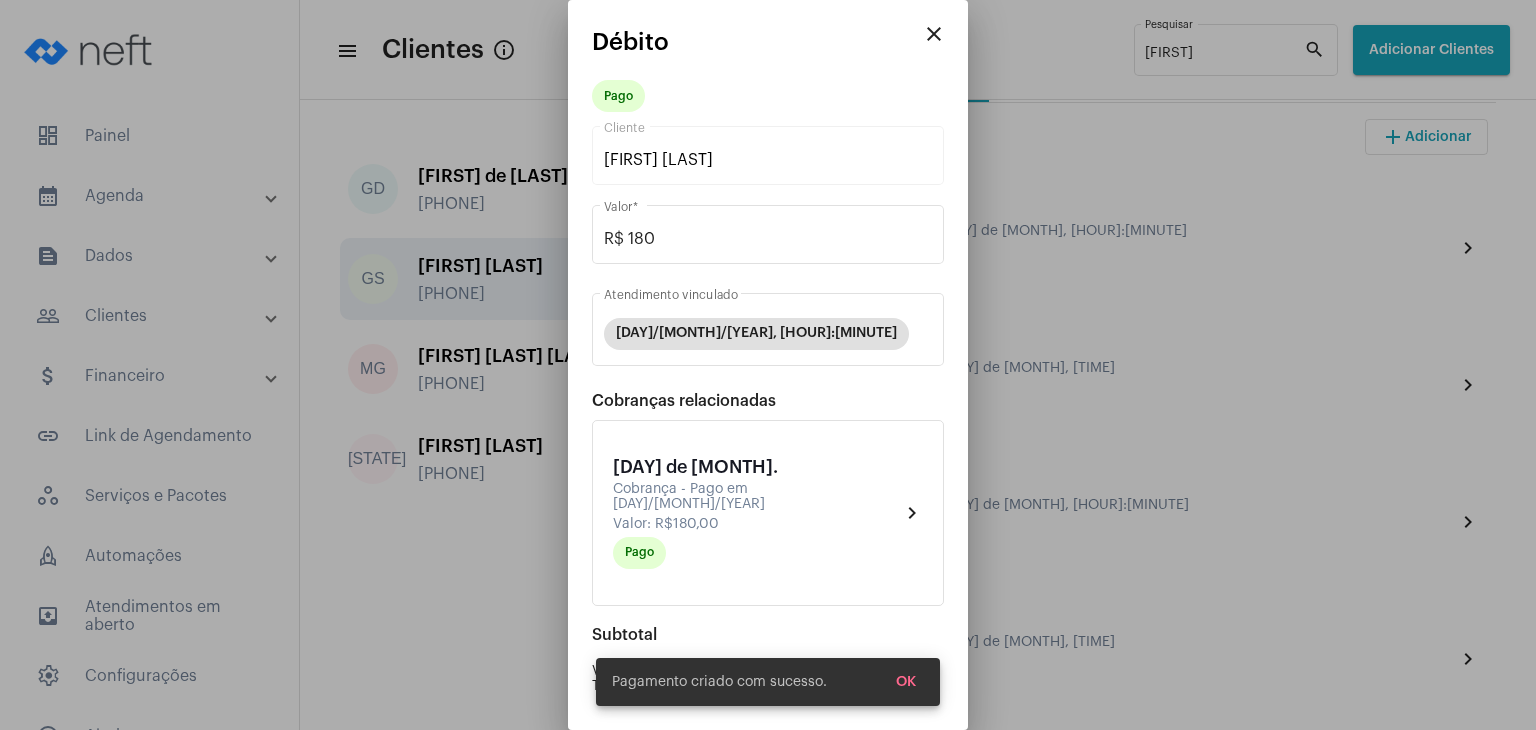 click on "close" at bounding box center (934, 34) 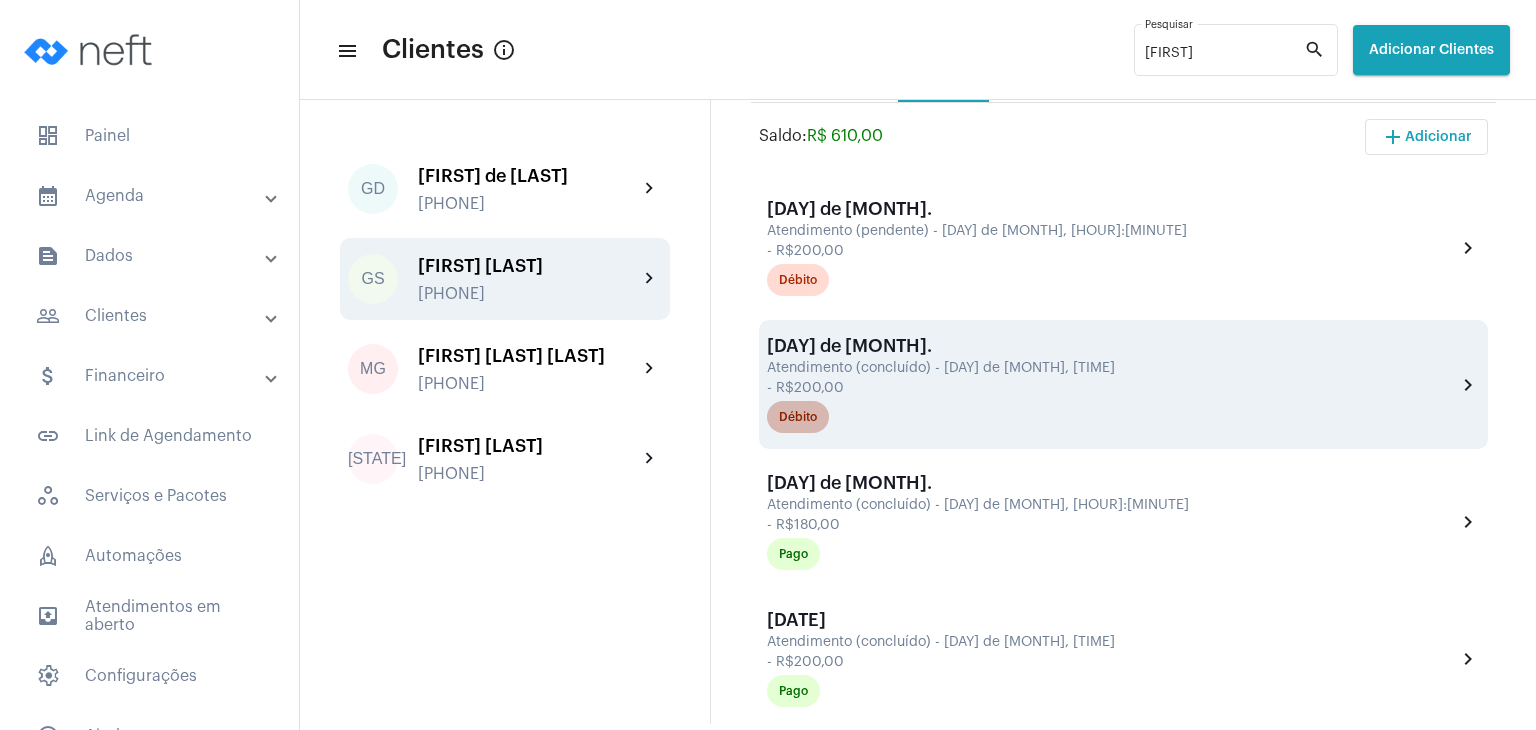 click on "Débito" at bounding box center (798, 417) 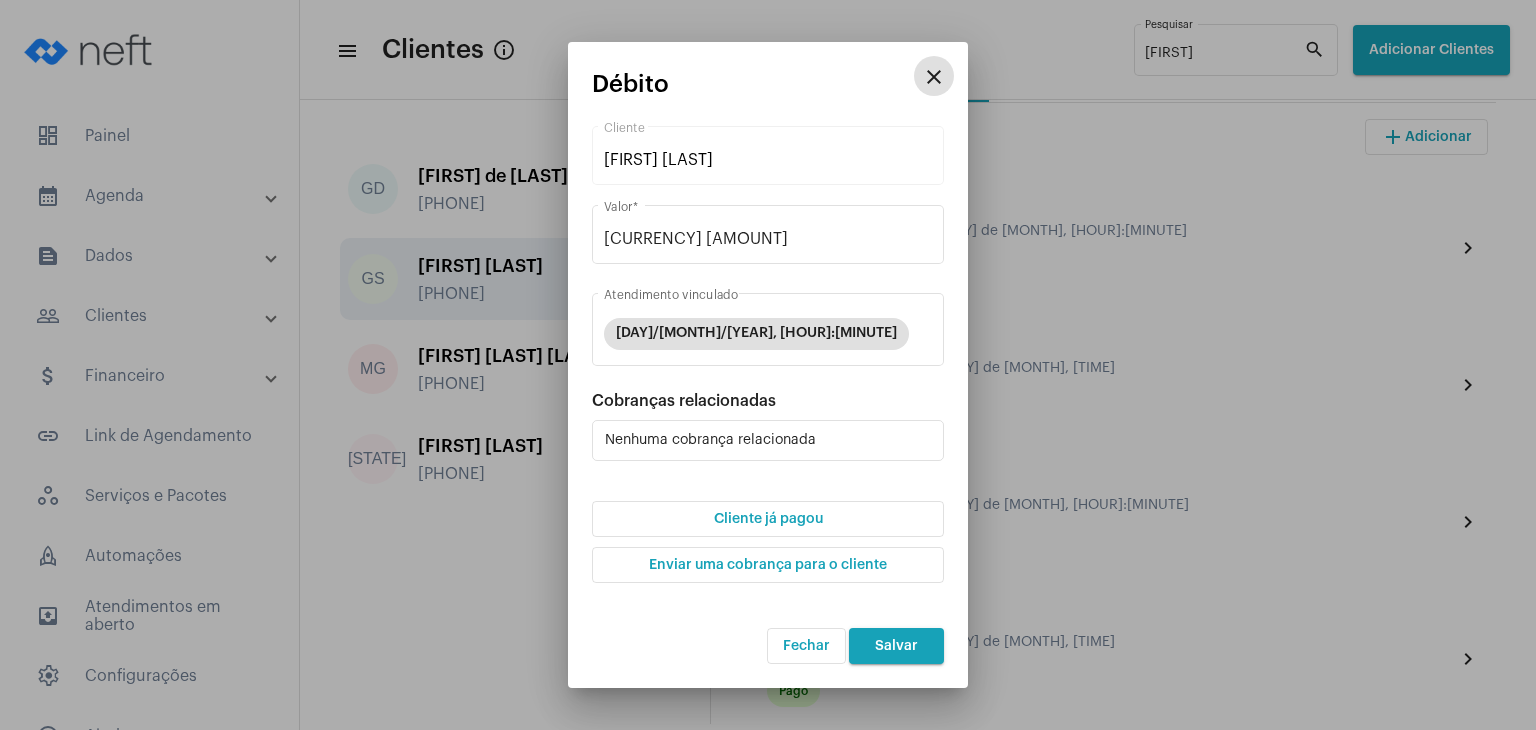 click on "Cliente já pagou" at bounding box center (768, 519) 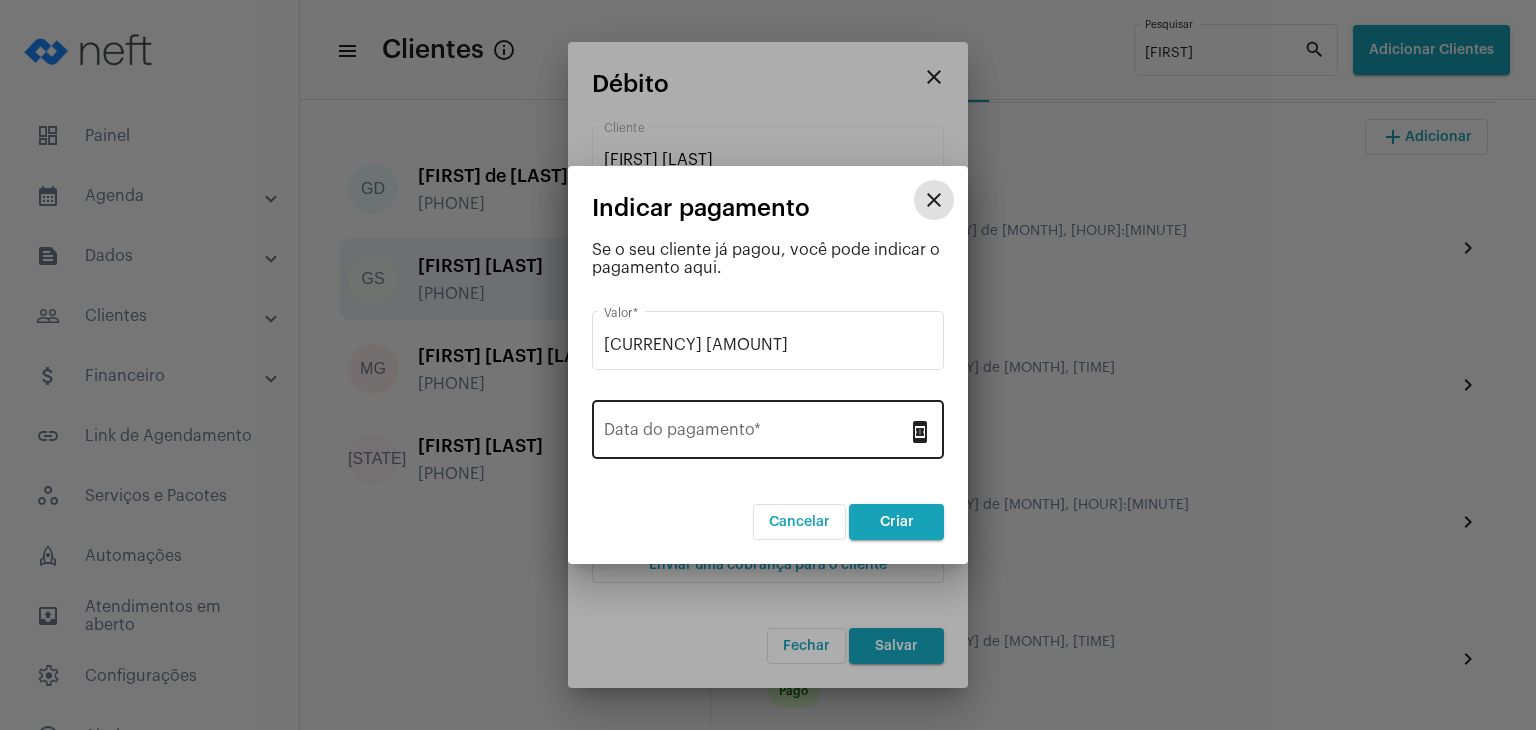 click on "Data do pagamento  *" at bounding box center [756, 427] 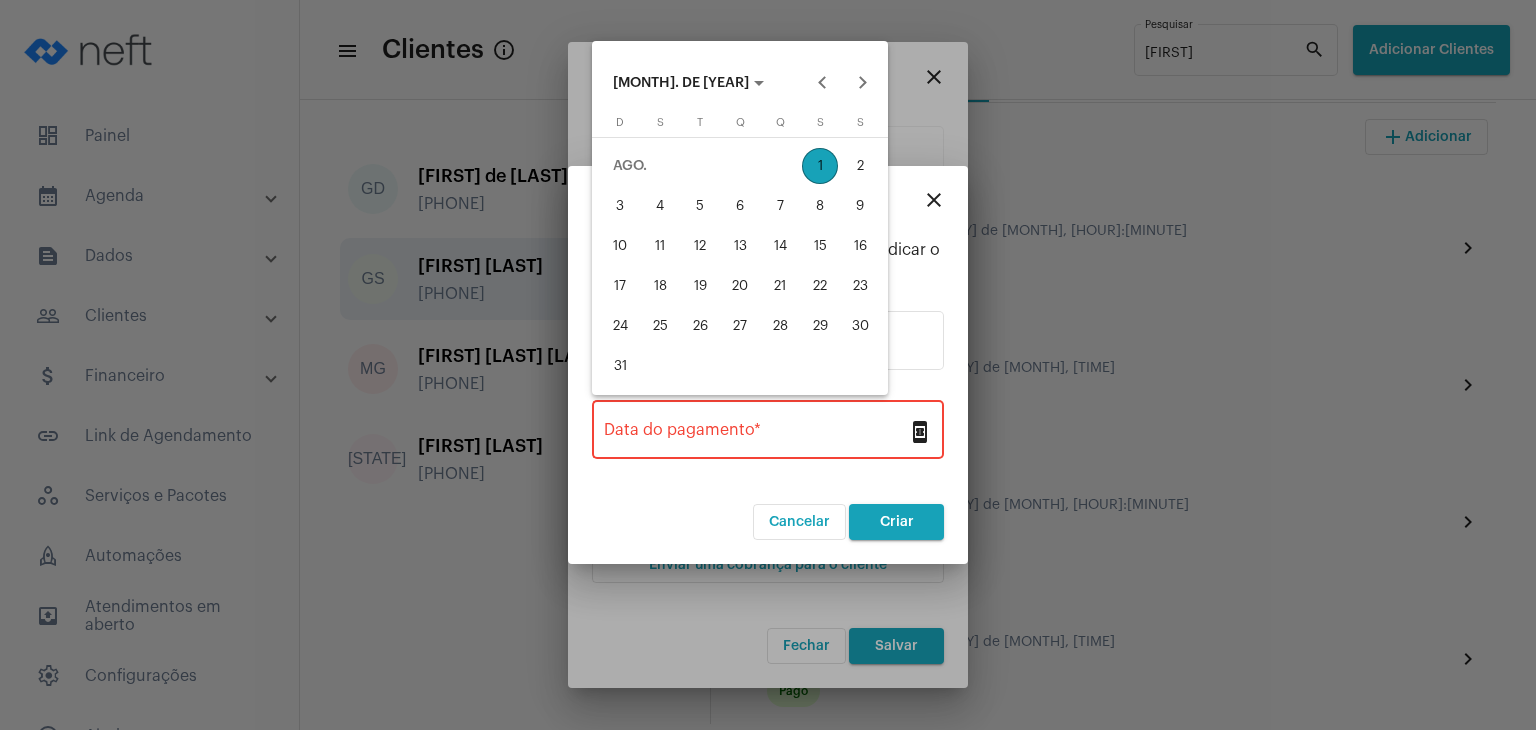 click on "1" at bounding box center (820, 166) 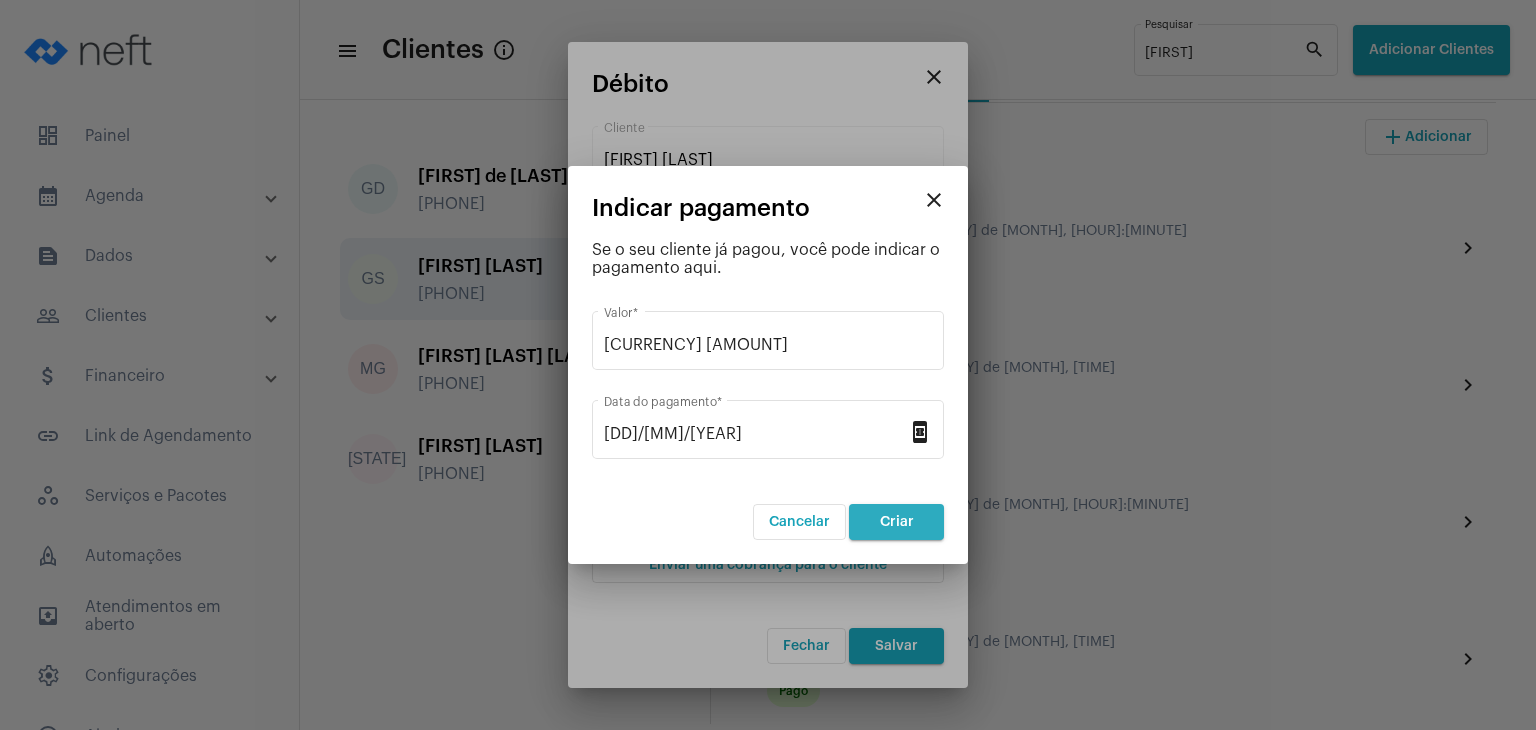click on "Criar" at bounding box center (896, 522) 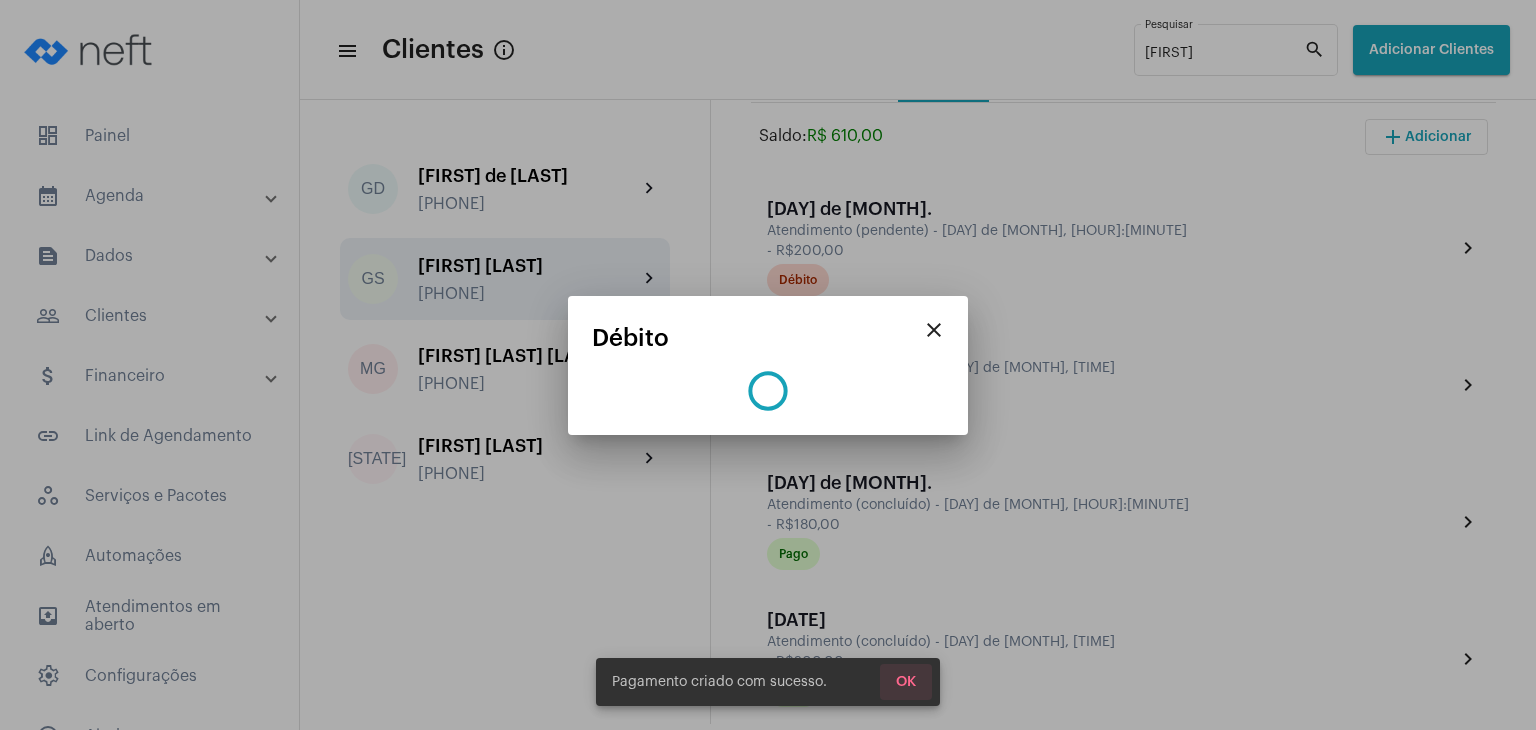 drag, startPoint x: 913, startPoint y: 692, endPoint x: 909, endPoint y: 679, distance: 13.601471 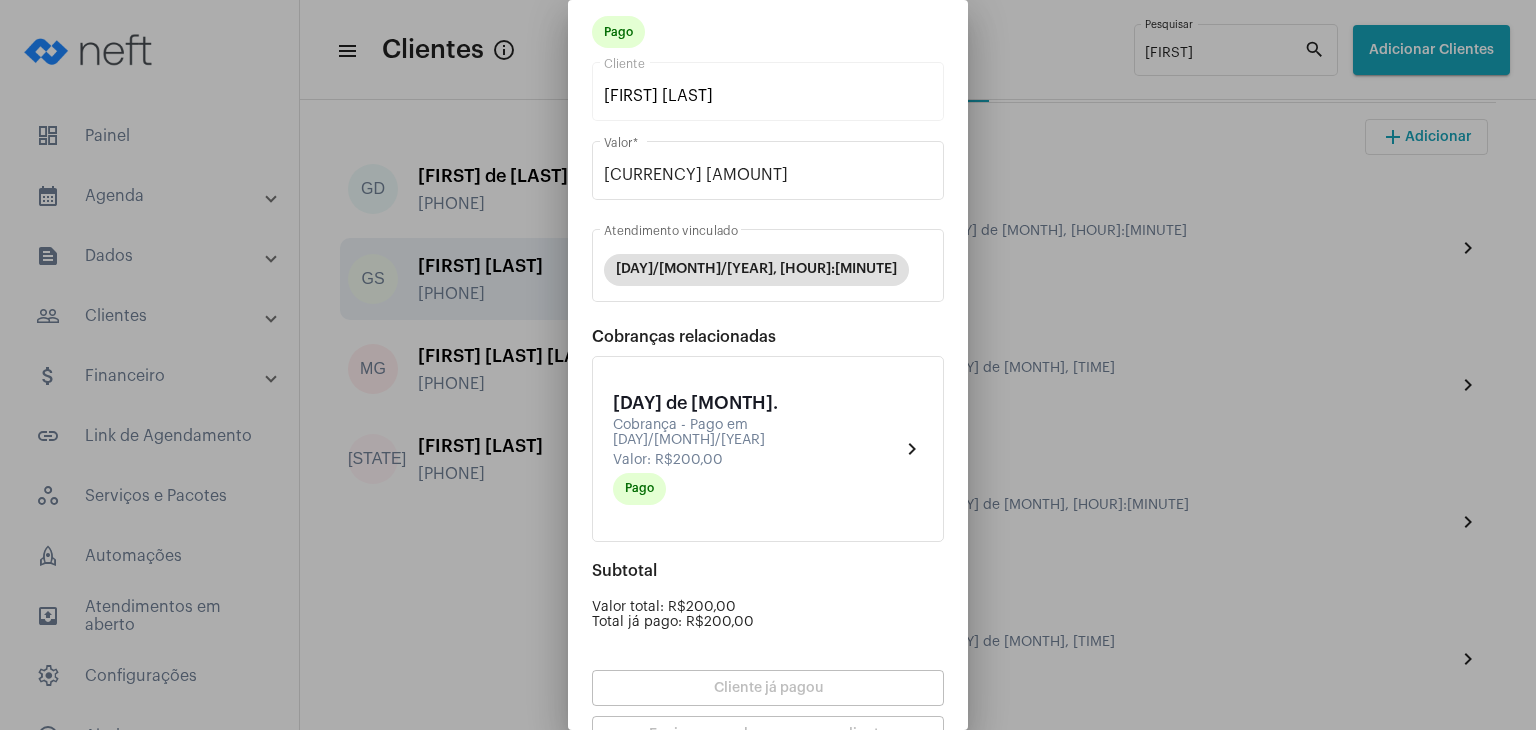 scroll, scrollTop: 174, scrollLeft: 0, axis: vertical 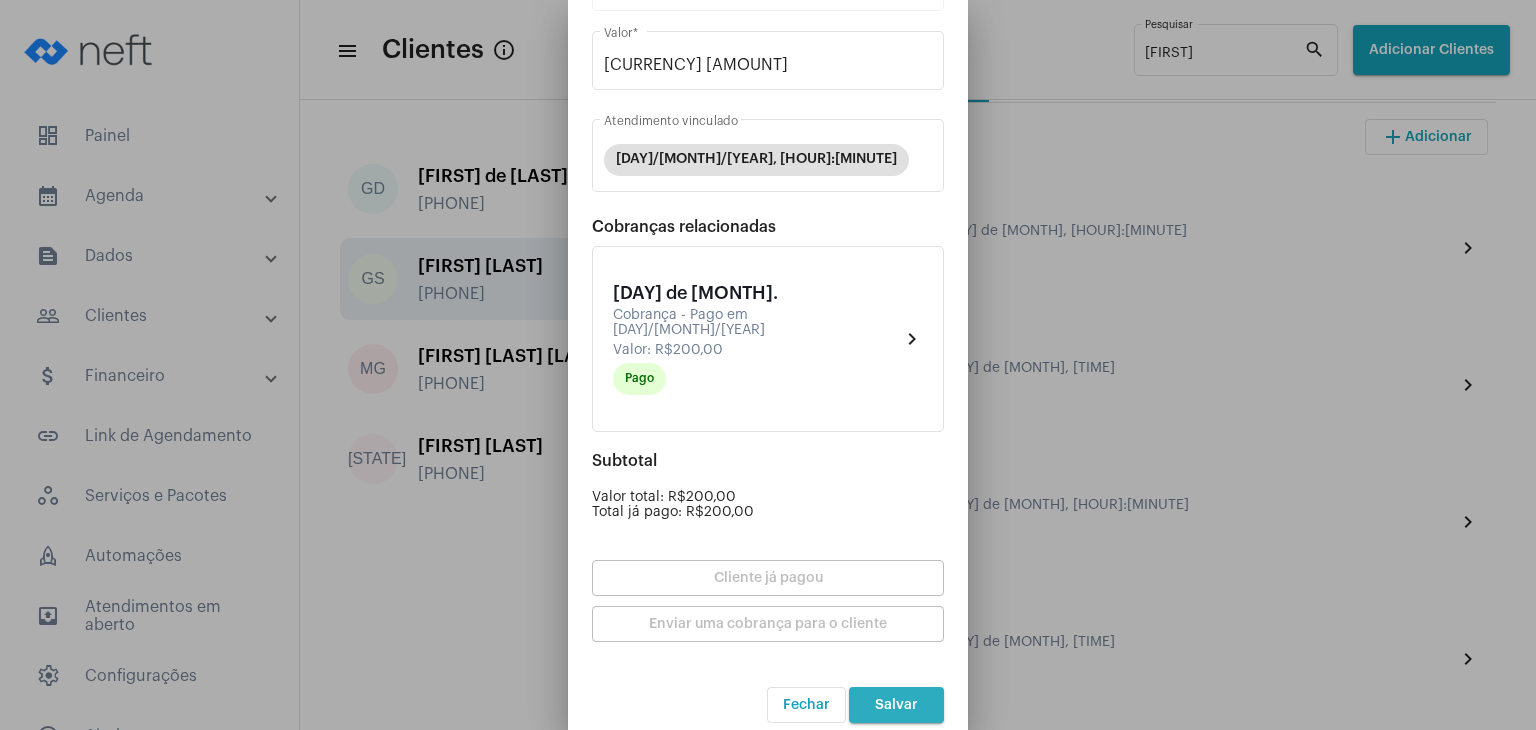 click on "Salvar" at bounding box center (896, 705) 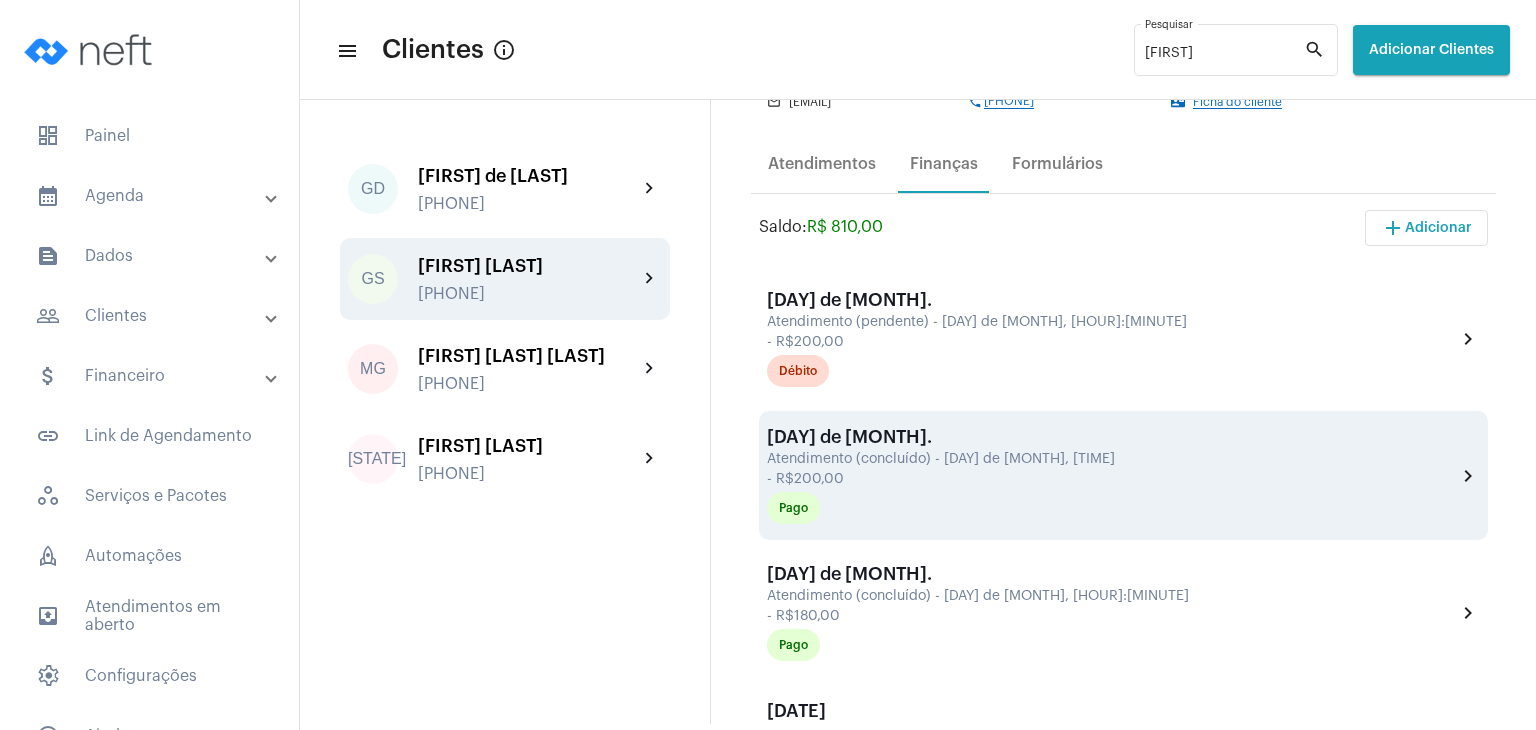 scroll, scrollTop: 300, scrollLeft: 0, axis: vertical 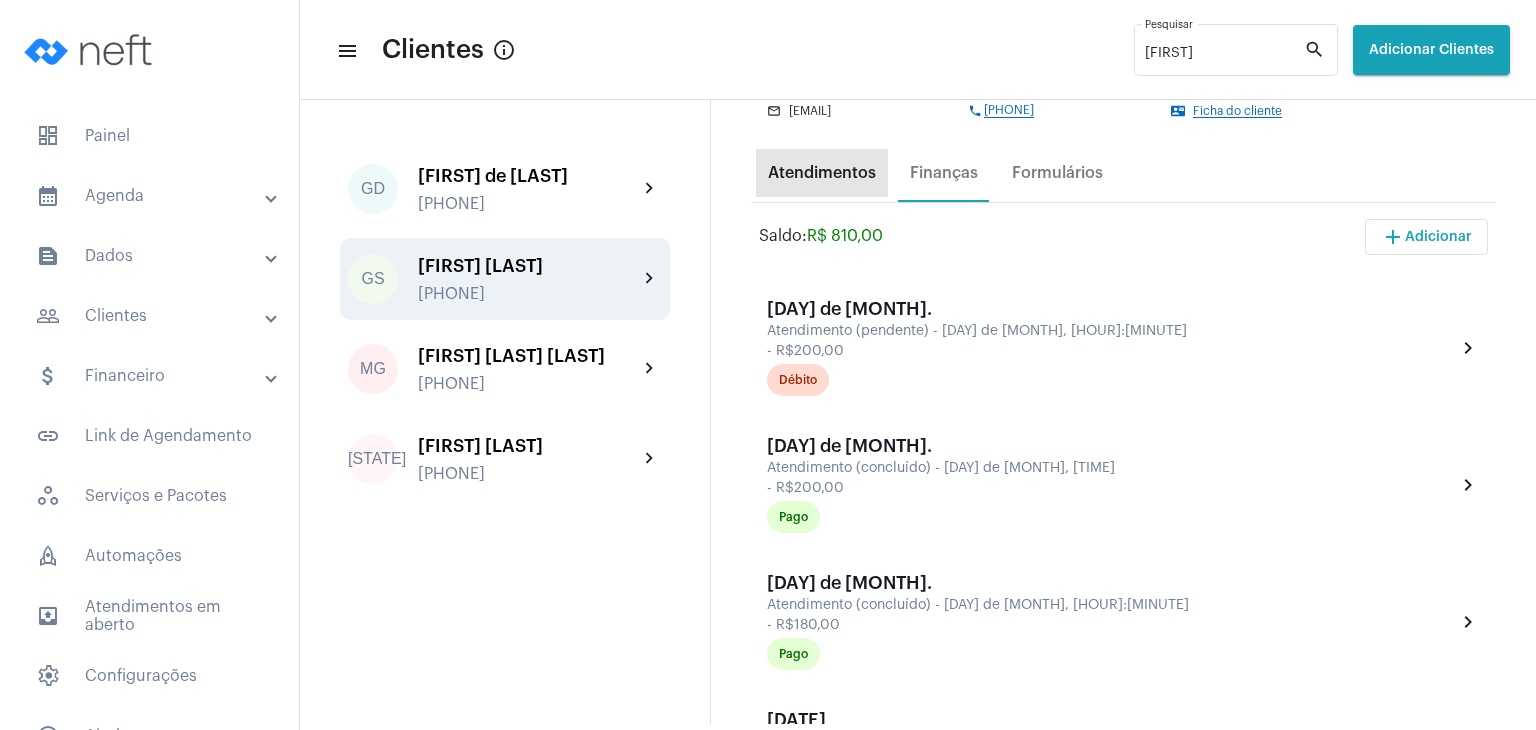 click on "Atendimentos" at bounding box center (822, 173) 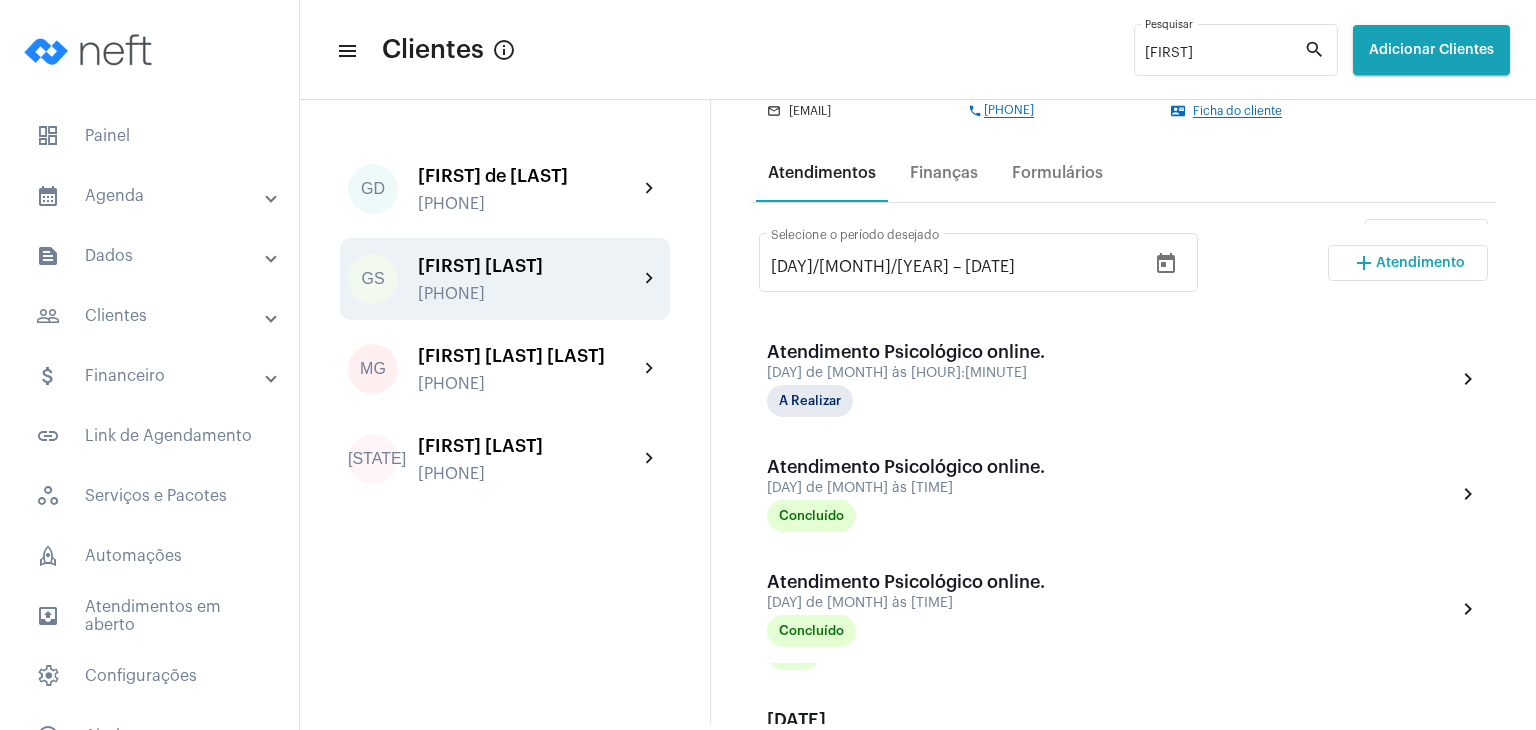 scroll, scrollTop: 0, scrollLeft: 0, axis: both 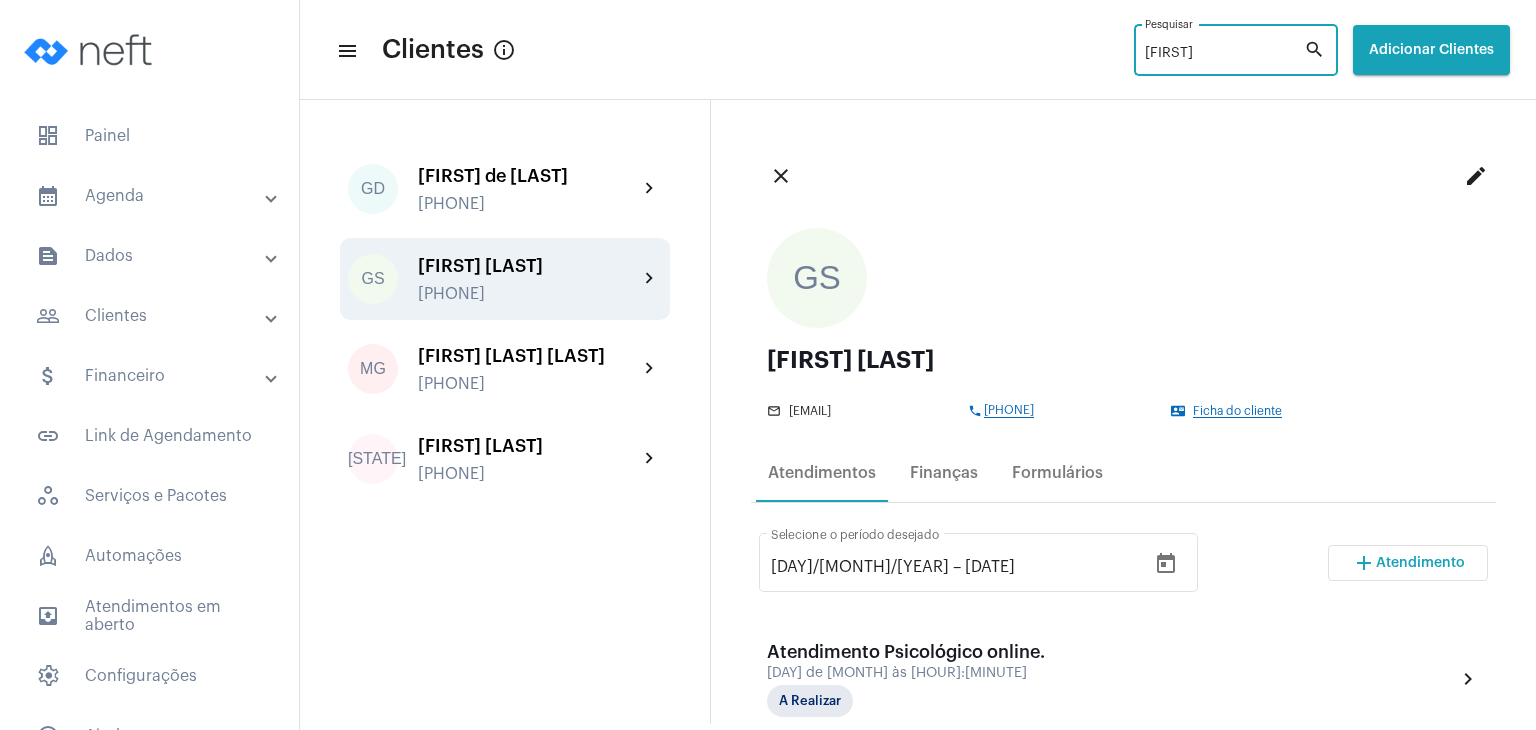 drag, startPoint x: 1211, startPoint y: 49, endPoint x: 1163, endPoint y: 67, distance: 51.264023 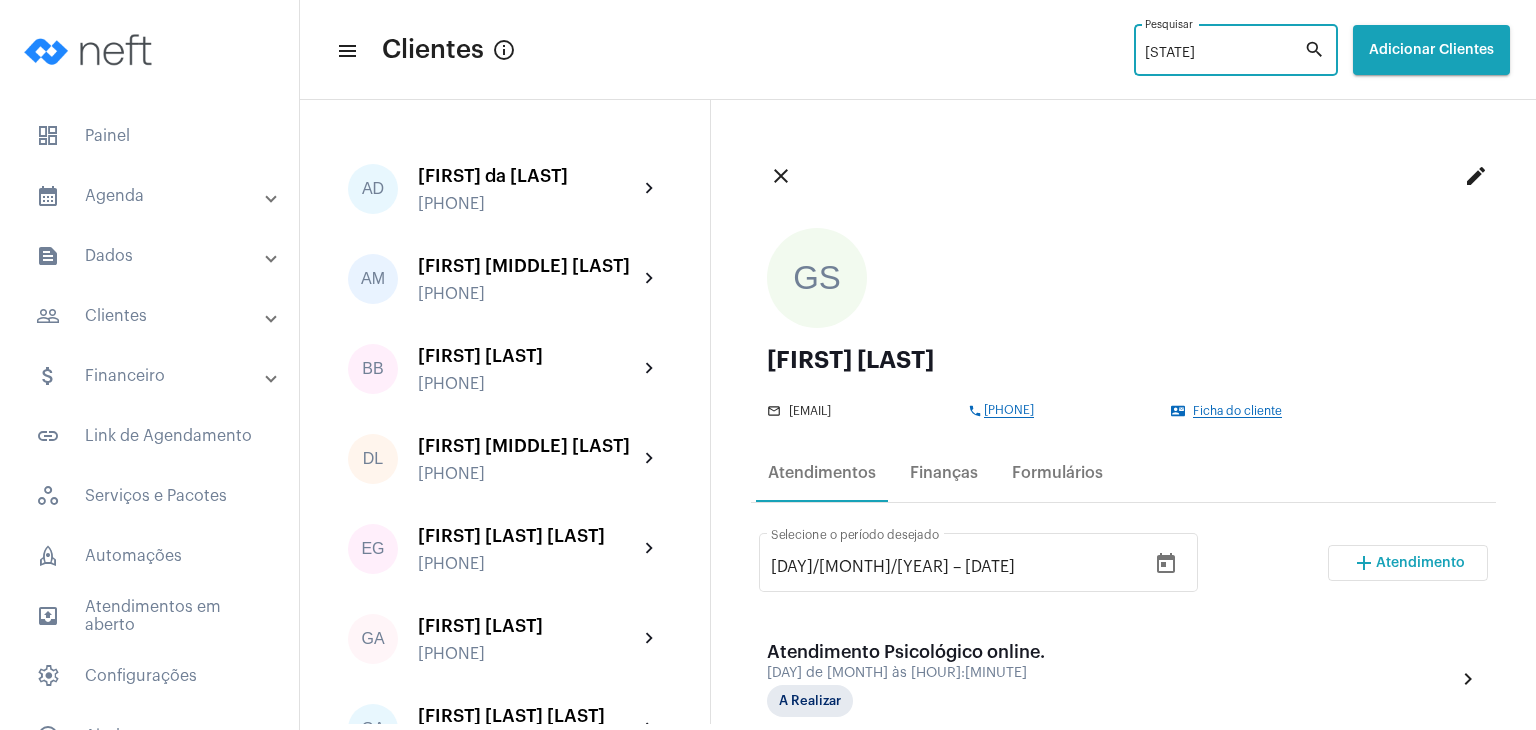 type on "g" 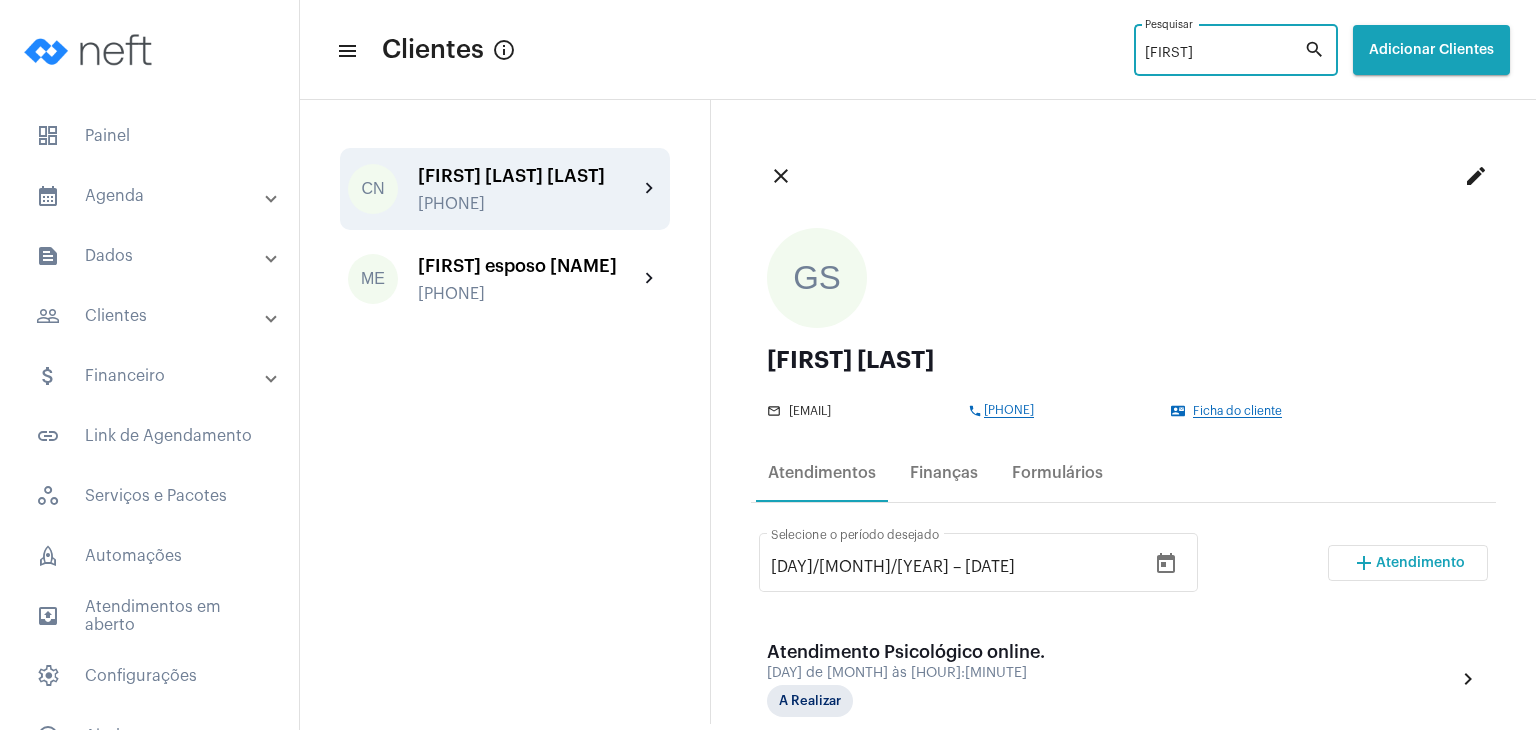 type on "[FIRST]" 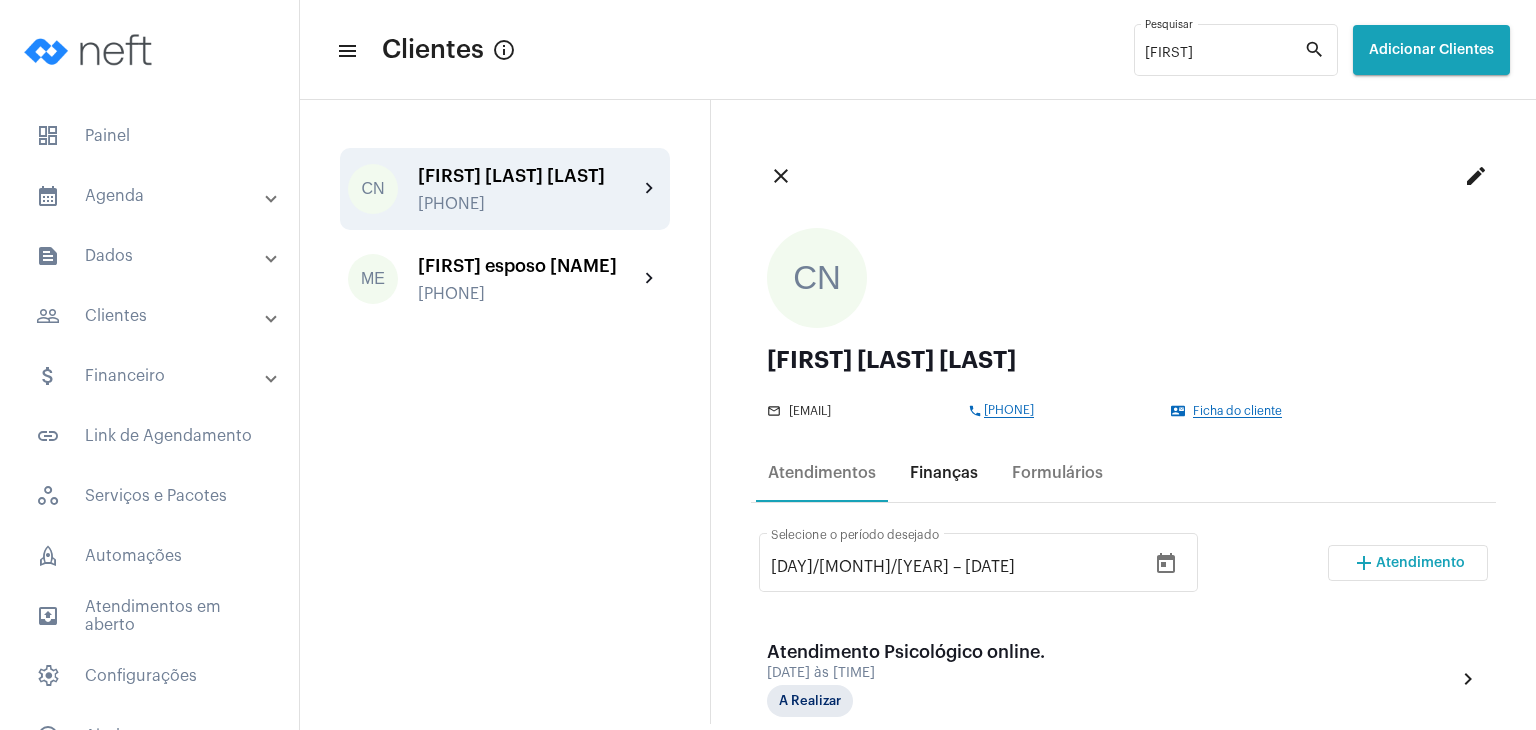 click on "Finanças" at bounding box center (944, 473) 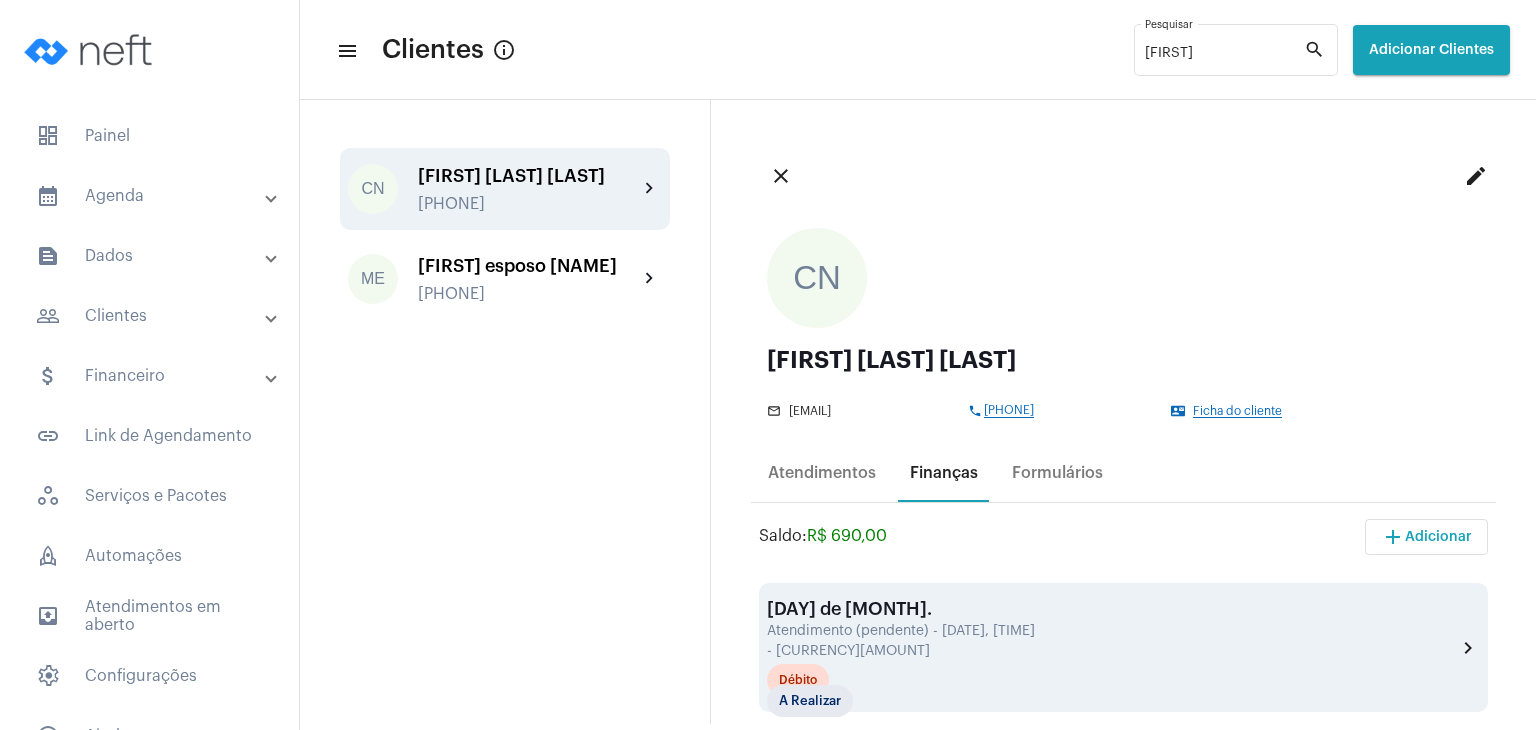 scroll, scrollTop: 200, scrollLeft: 0, axis: vertical 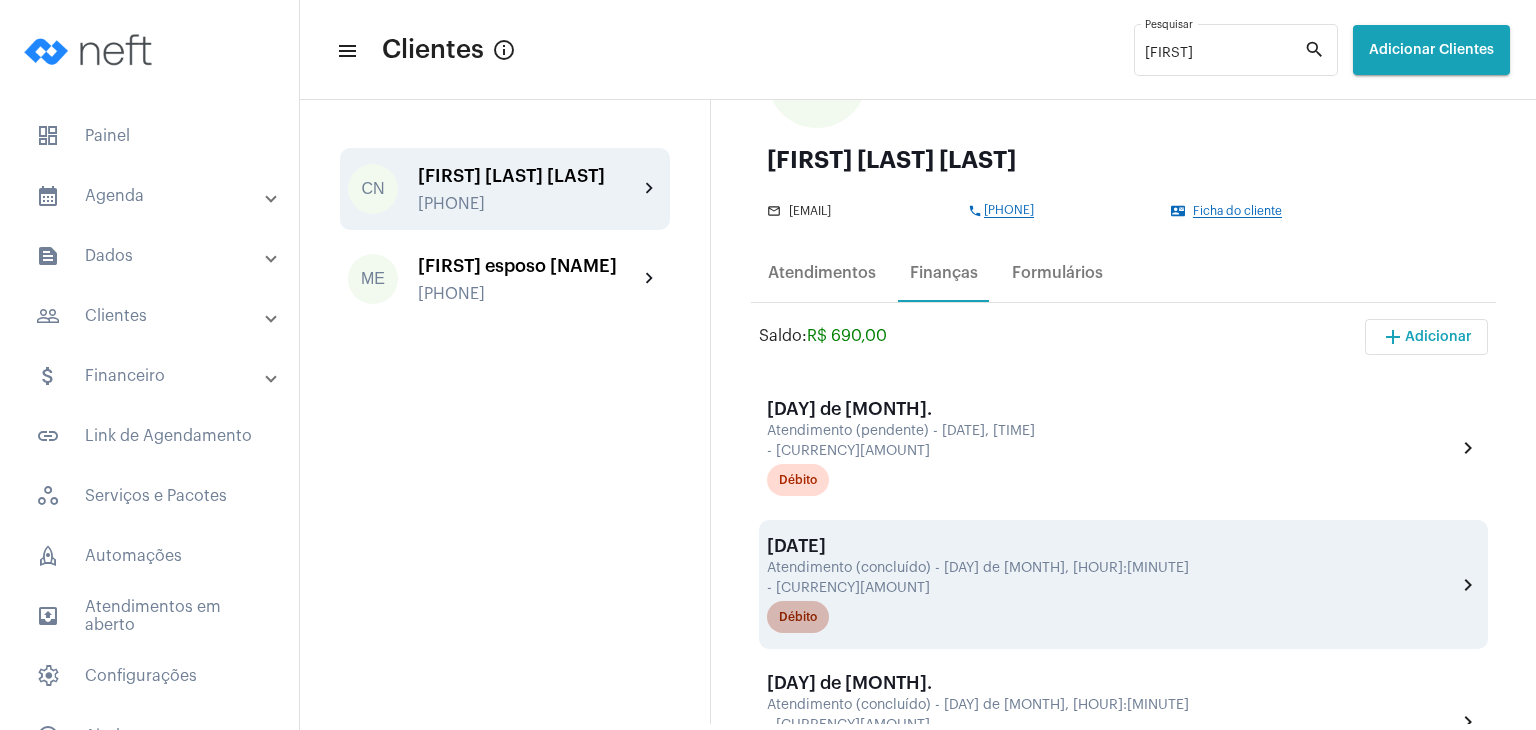 click on "Débito" at bounding box center [798, 617] 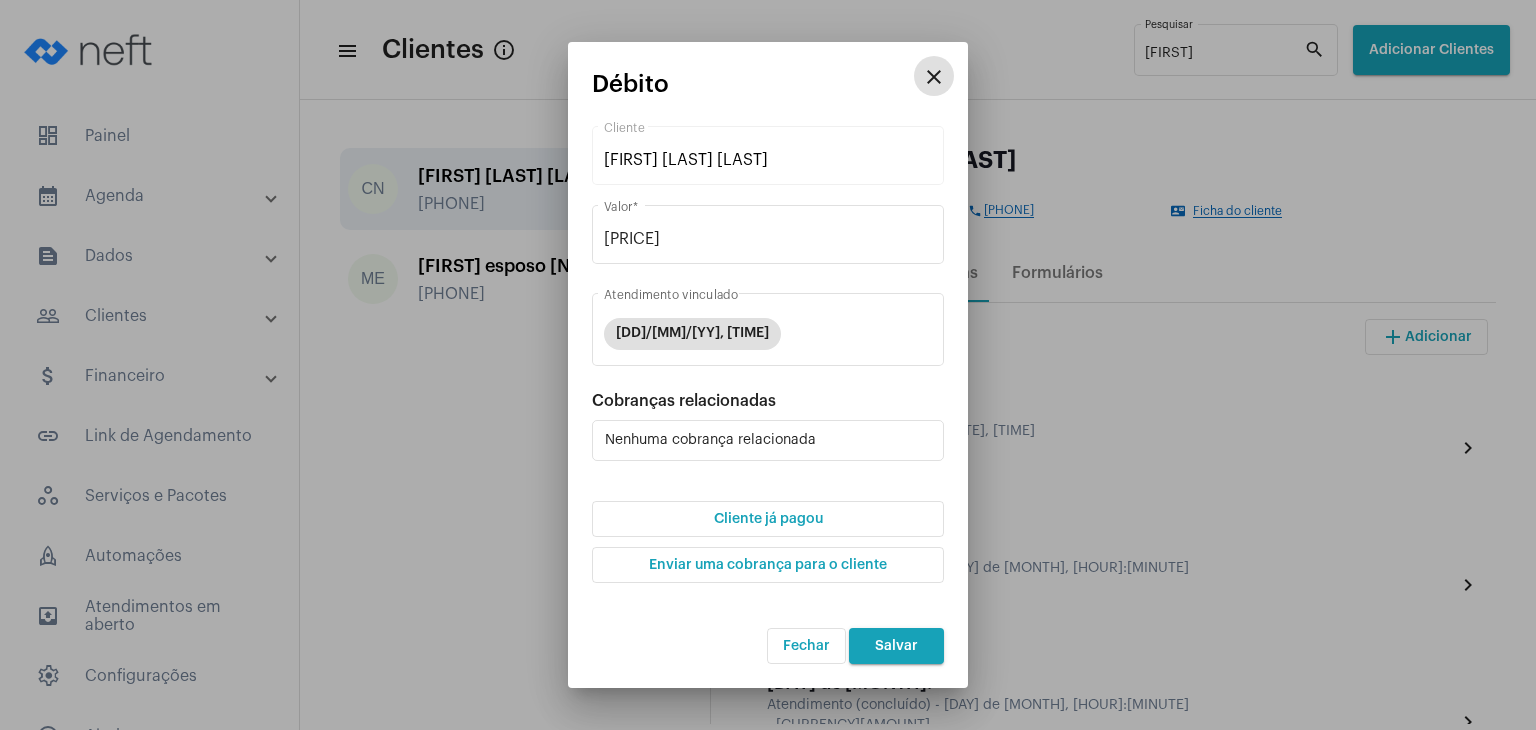 scroll, scrollTop: 400, scrollLeft: 0, axis: vertical 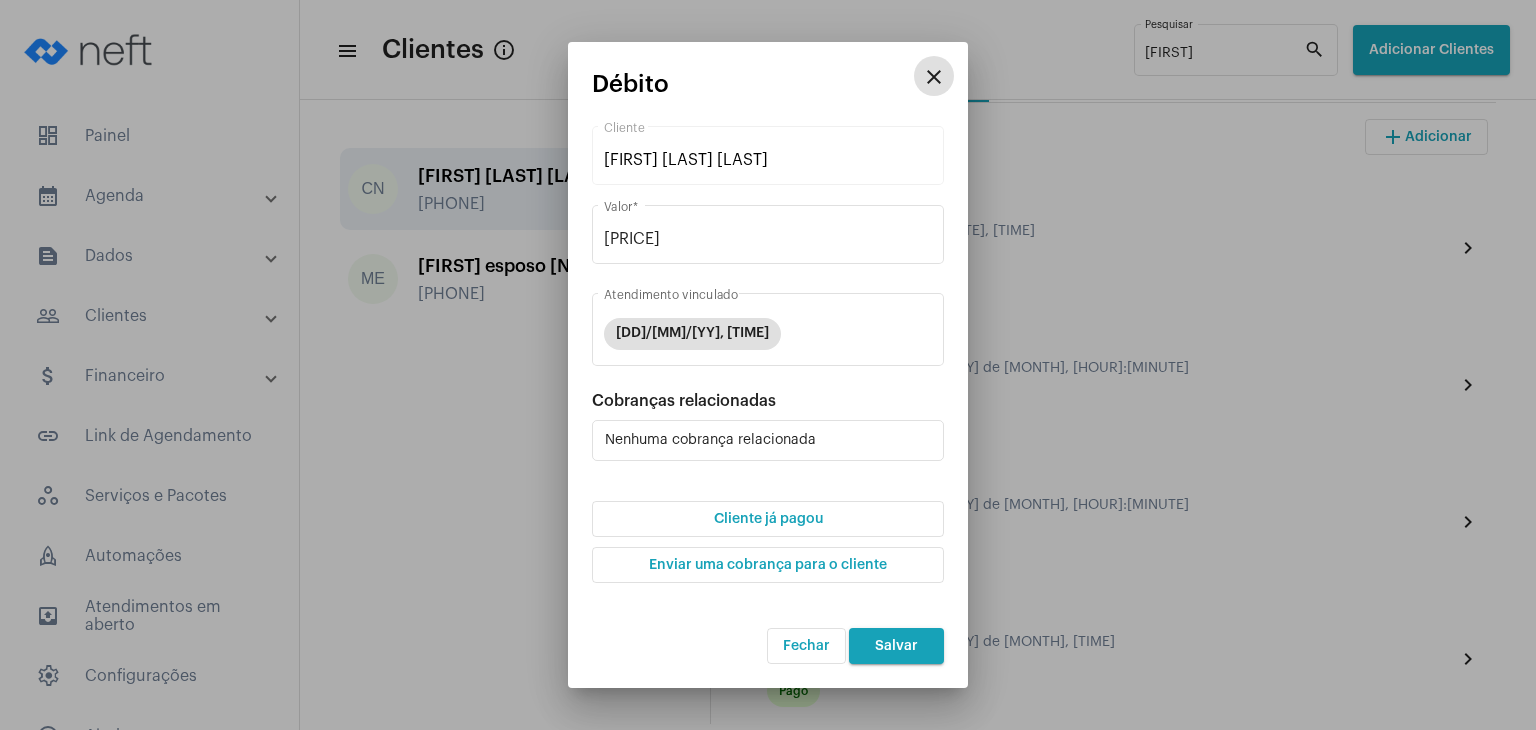 click on "close" at bounding box center [934, 77] 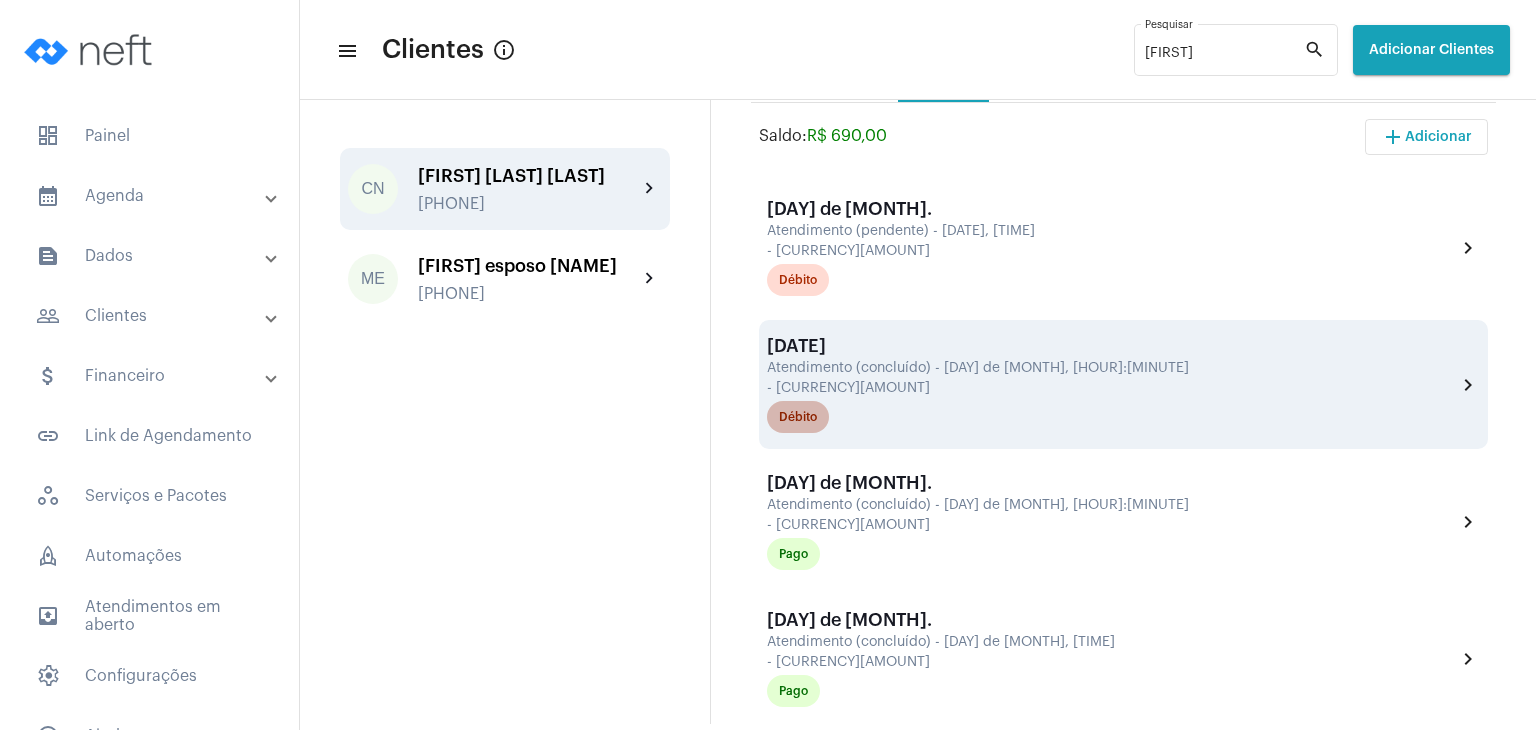 click on "Débito" at bounding box center [798, 417] 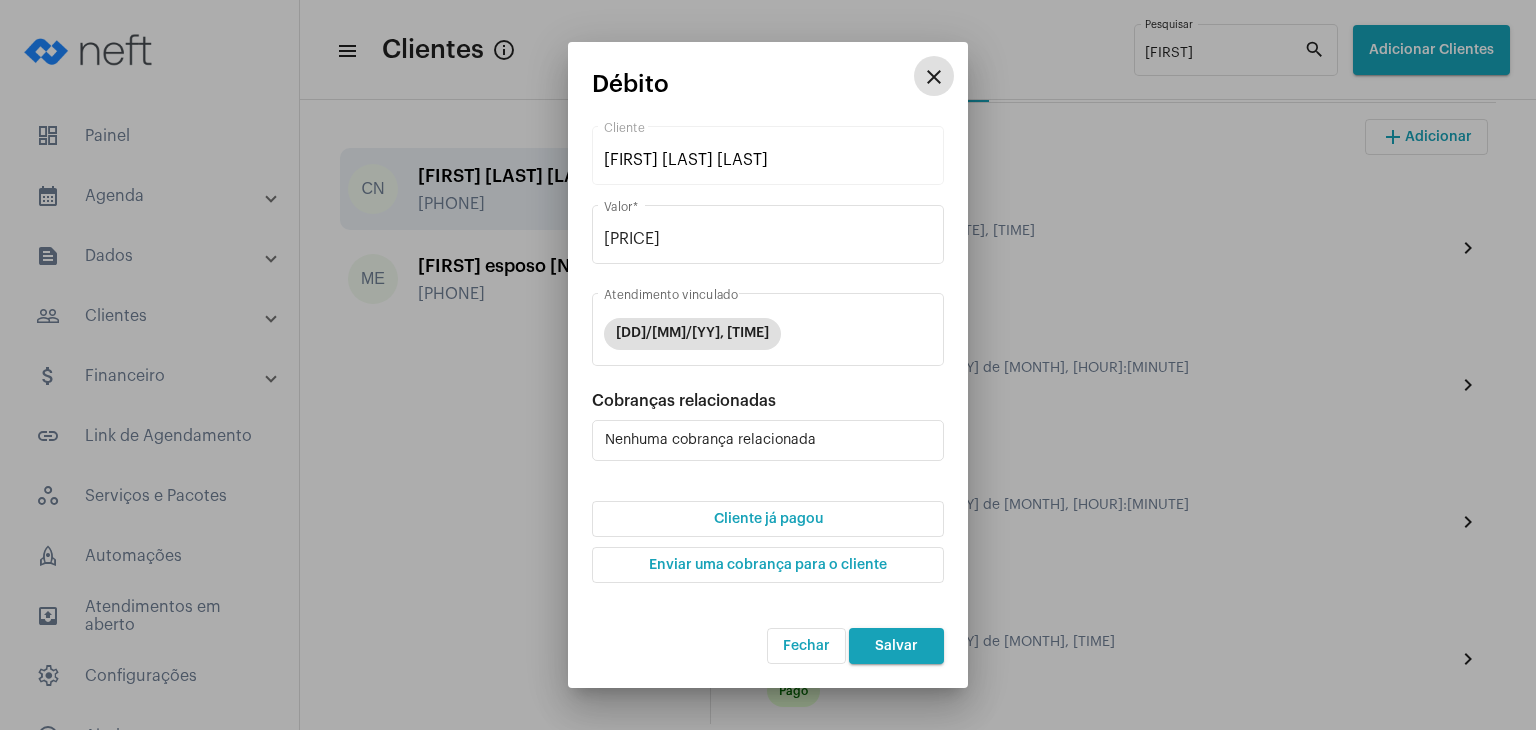 click on "Cliente já pagou" at bounding box center (768, 519) 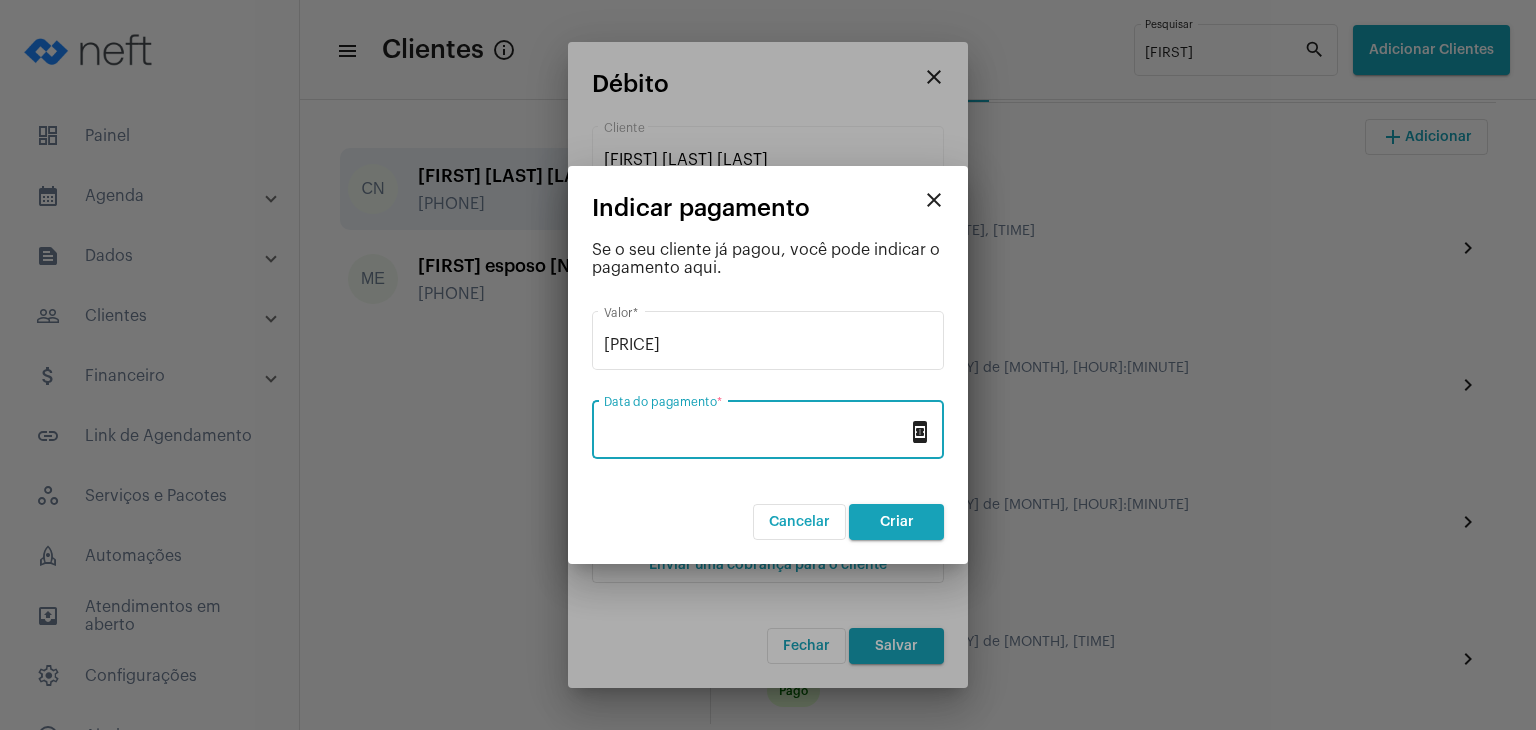 click on "Data do pagamento  *" at bounding box center (756, 434) 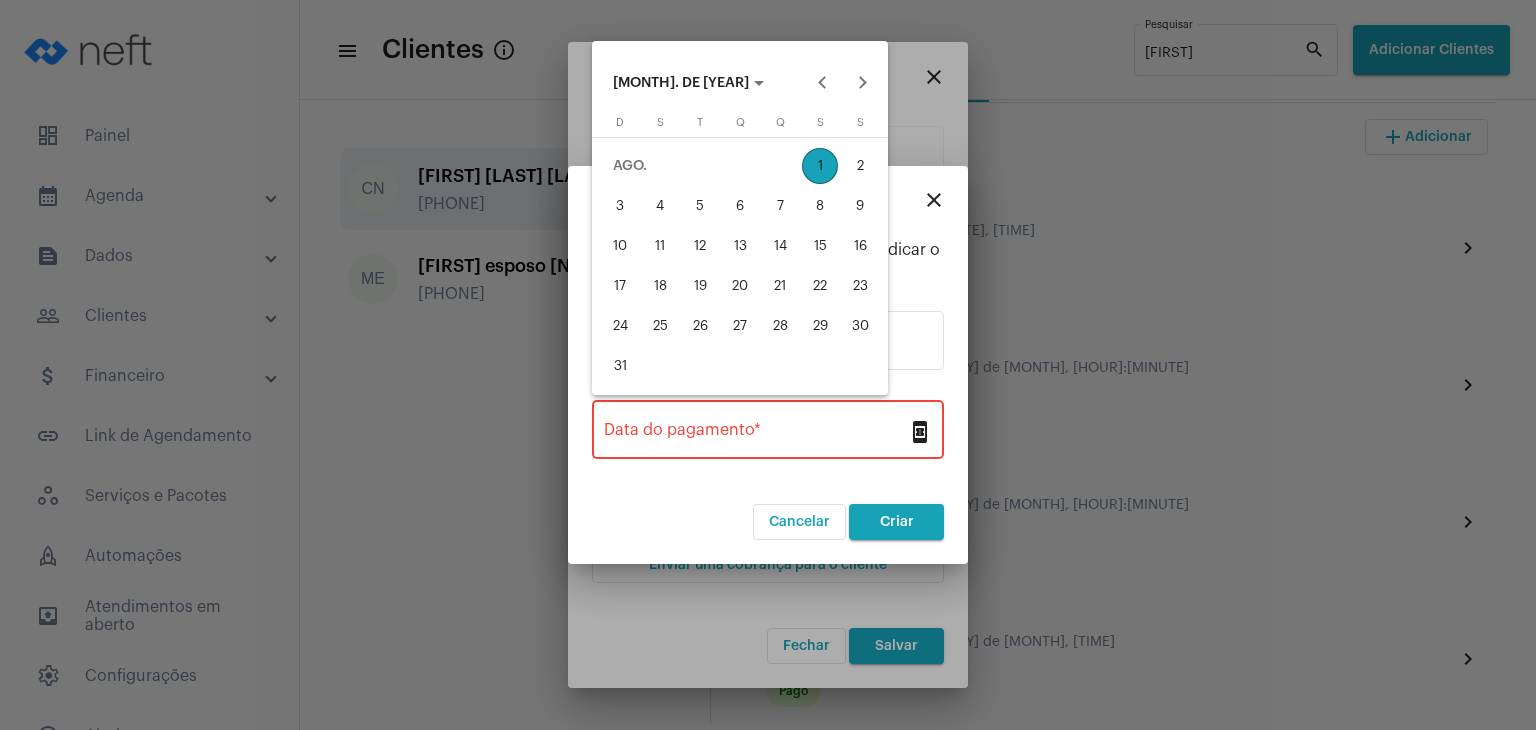 click on "1" at bounding box center [820, 166] 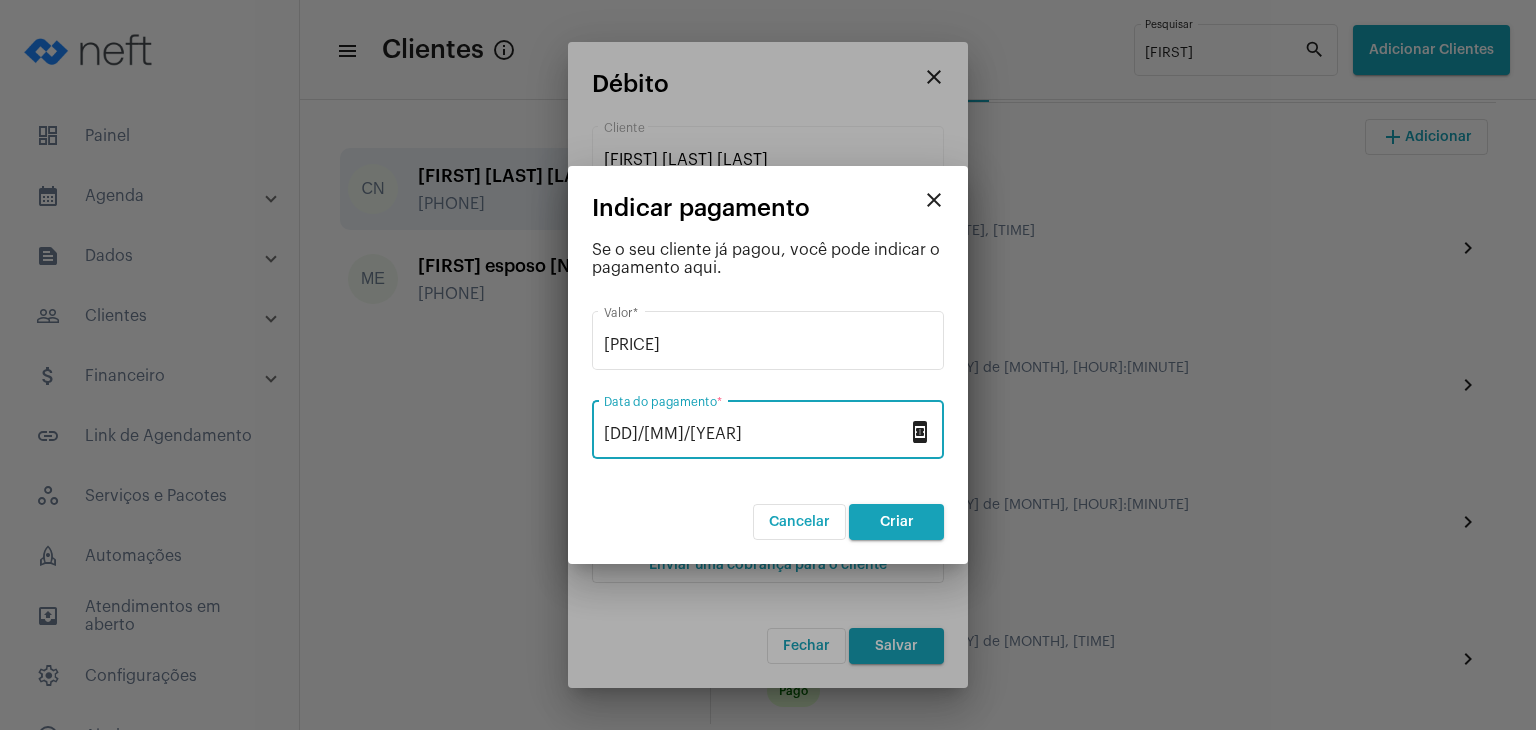 click on "Criar" at bounding box center (897, 522) 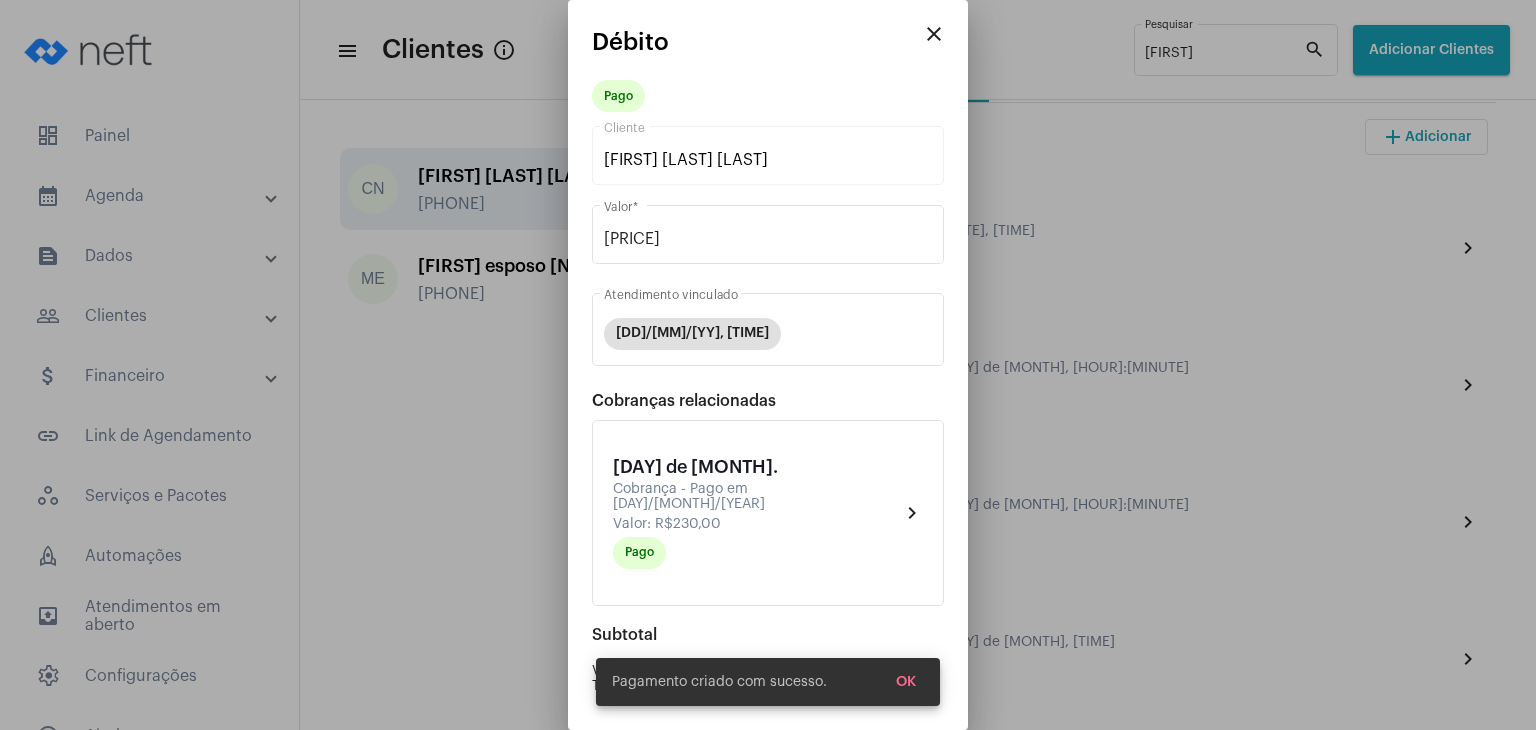 click on "OK" at bounding box center [906, 682] 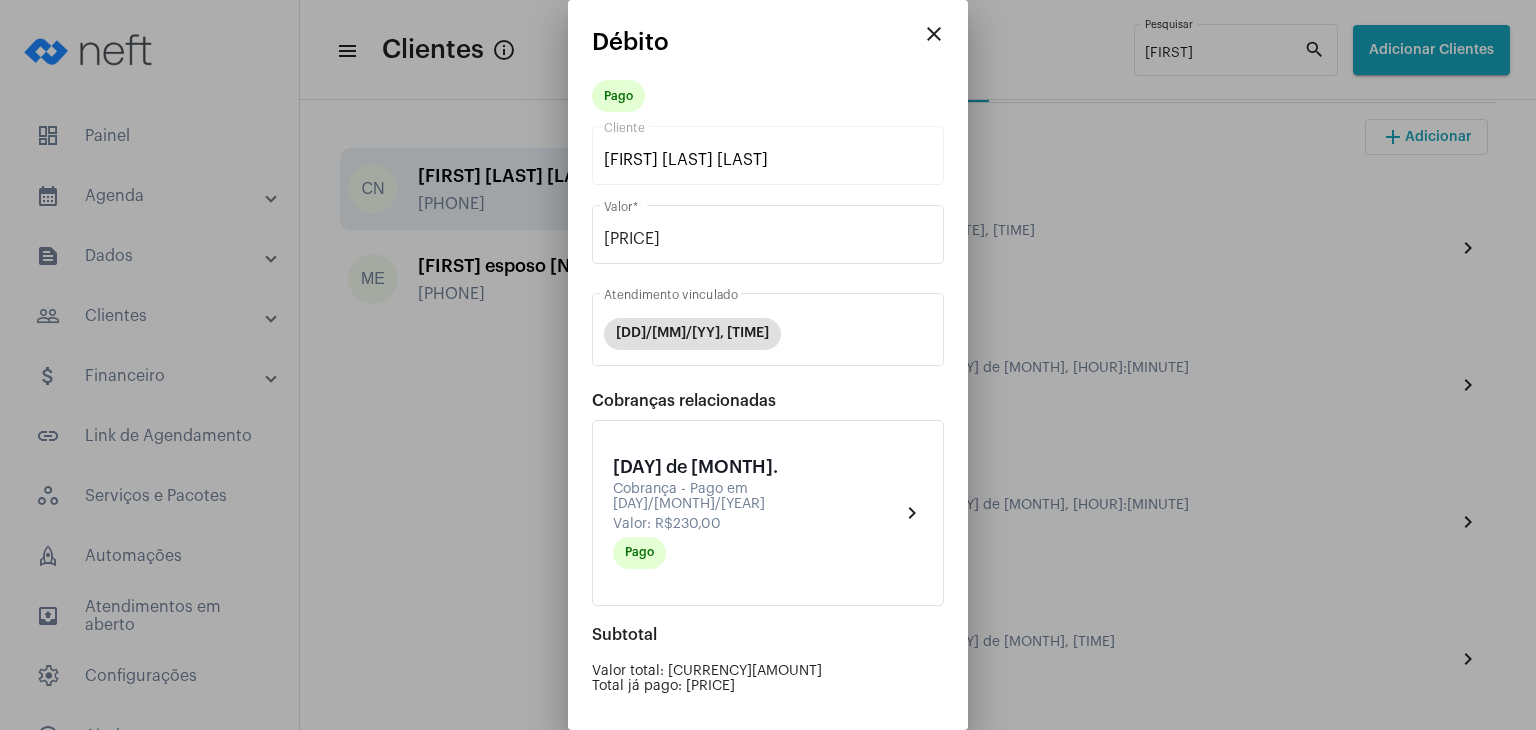 scroll, scrollTop: 174, scrollLeft: 0, axis: vertical 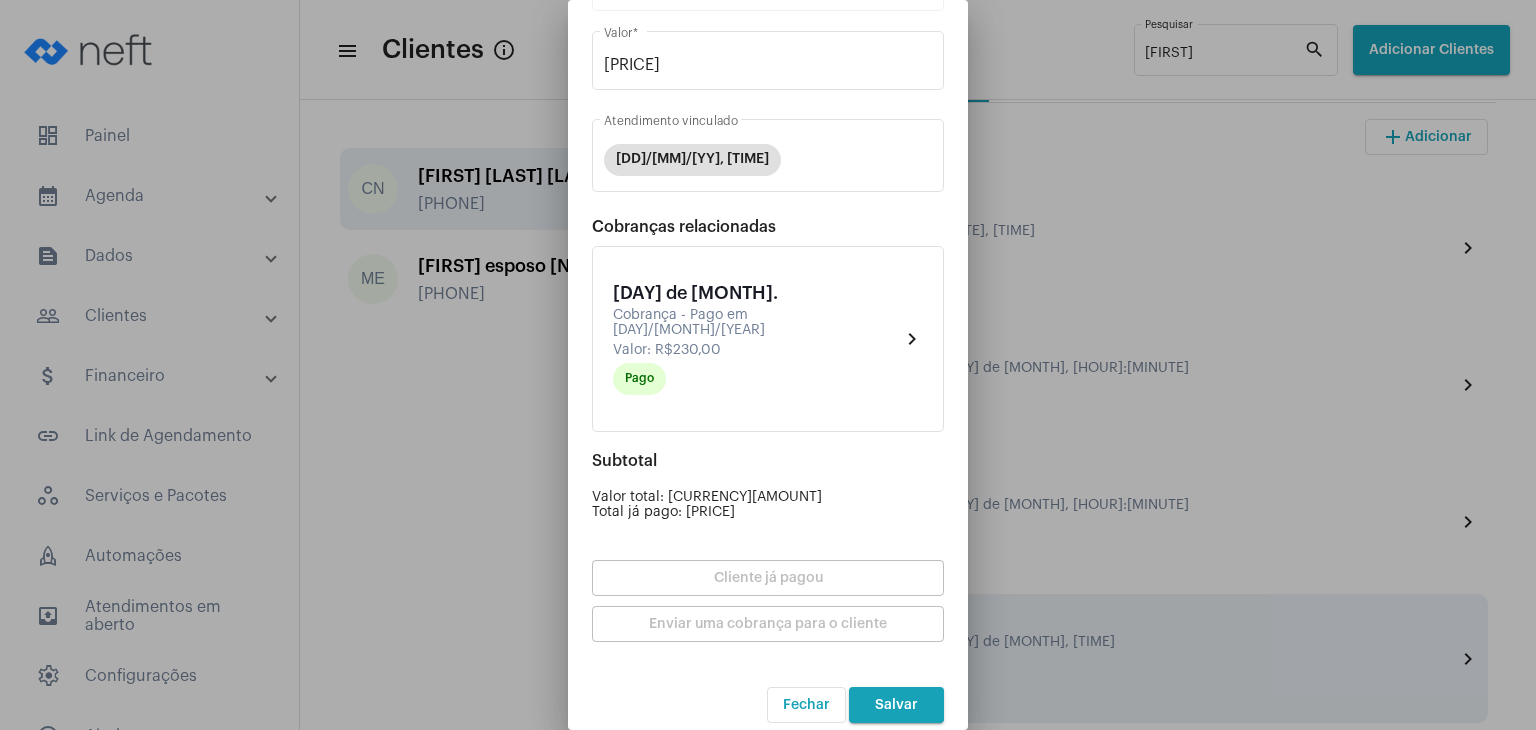 click on "Salvar" at bounding box center [896, 705] 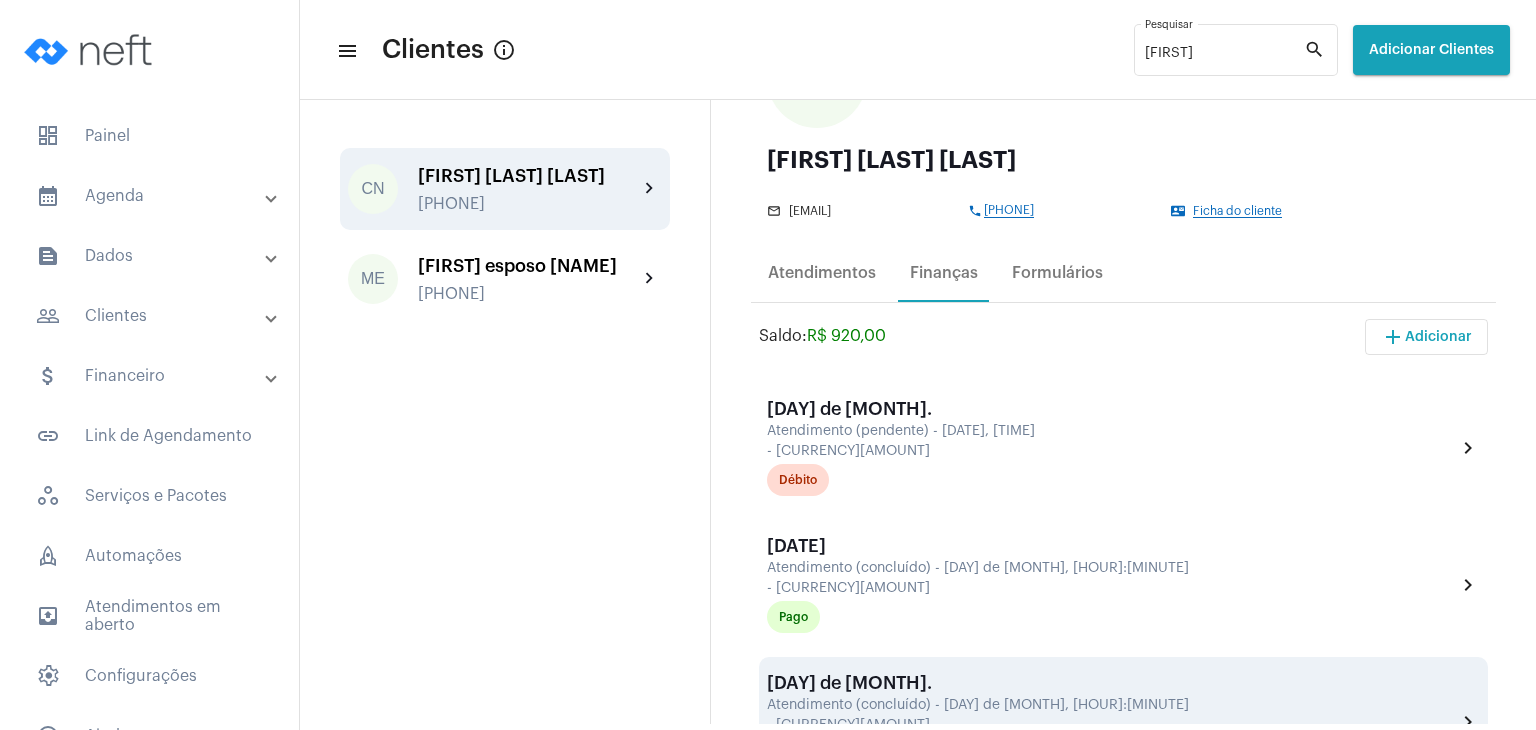 scroll, scrollTop: 0, scrollLeft: 0, axis: both 